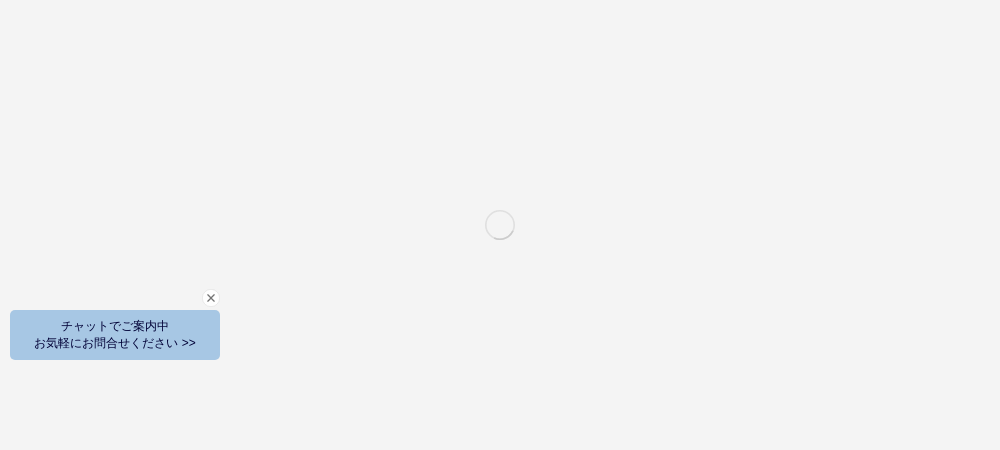 scroll, scrollTop: 5700, scrollLeft: 0, axis: vertical 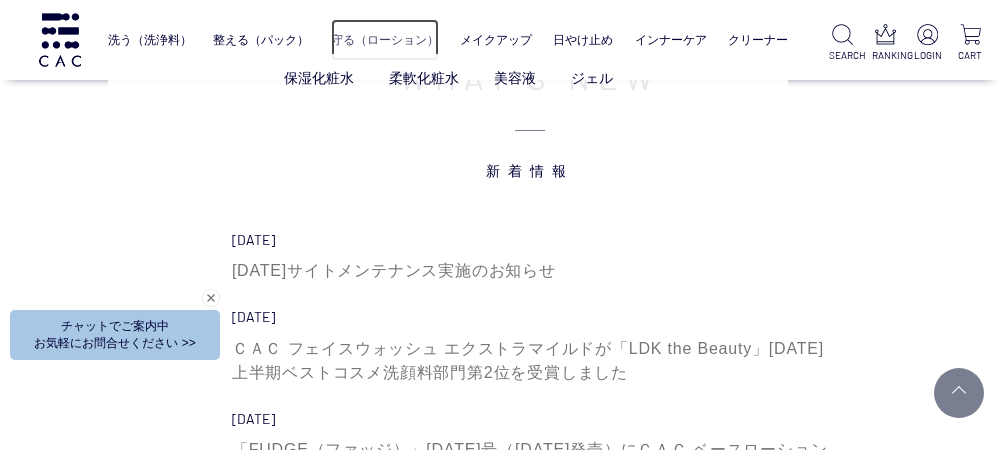 click on "守る（ローション）" at bounding box center [385, 40] 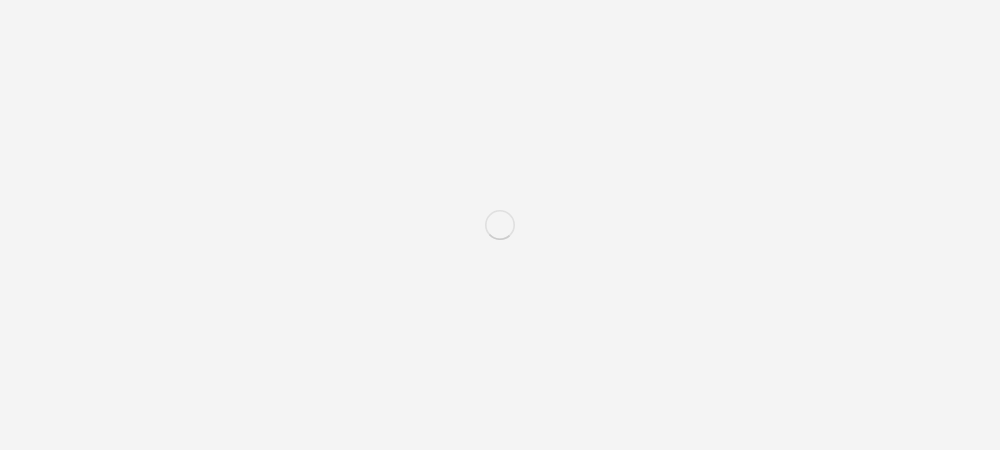 scroll, scrollTop: 0, scrollLeft: 0, axis: both 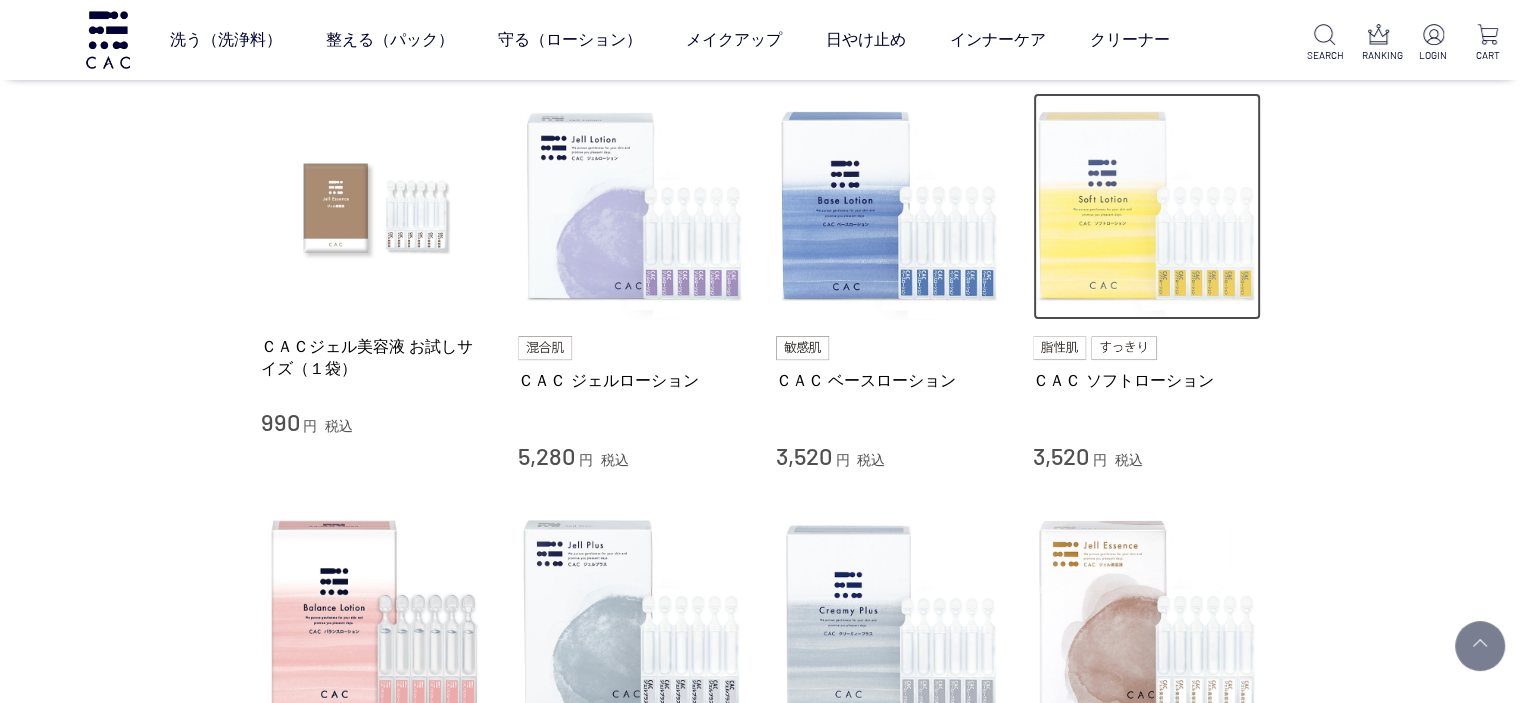 click at bounding box center [1147, 207] 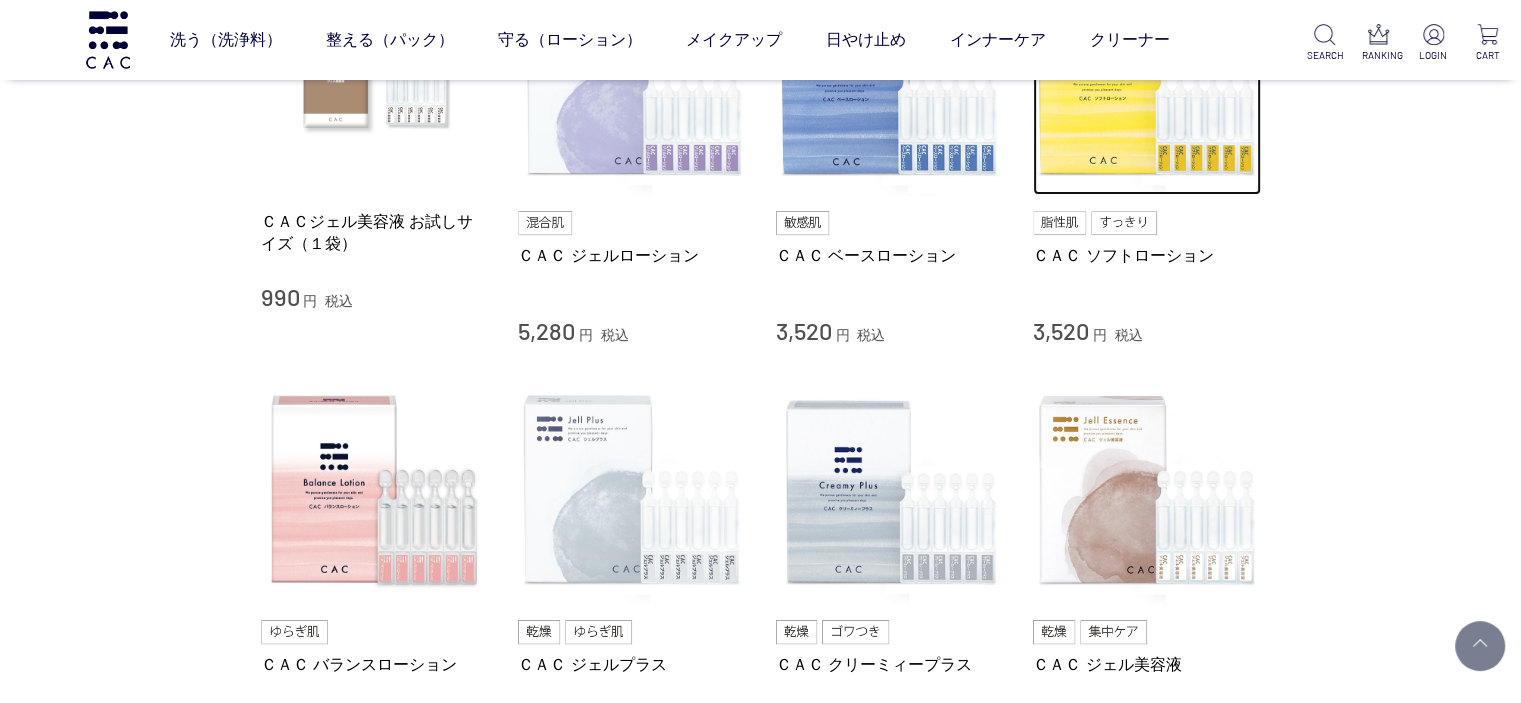 scroll, scrollTop: 700, scrollLeft: 0, axis: vertical 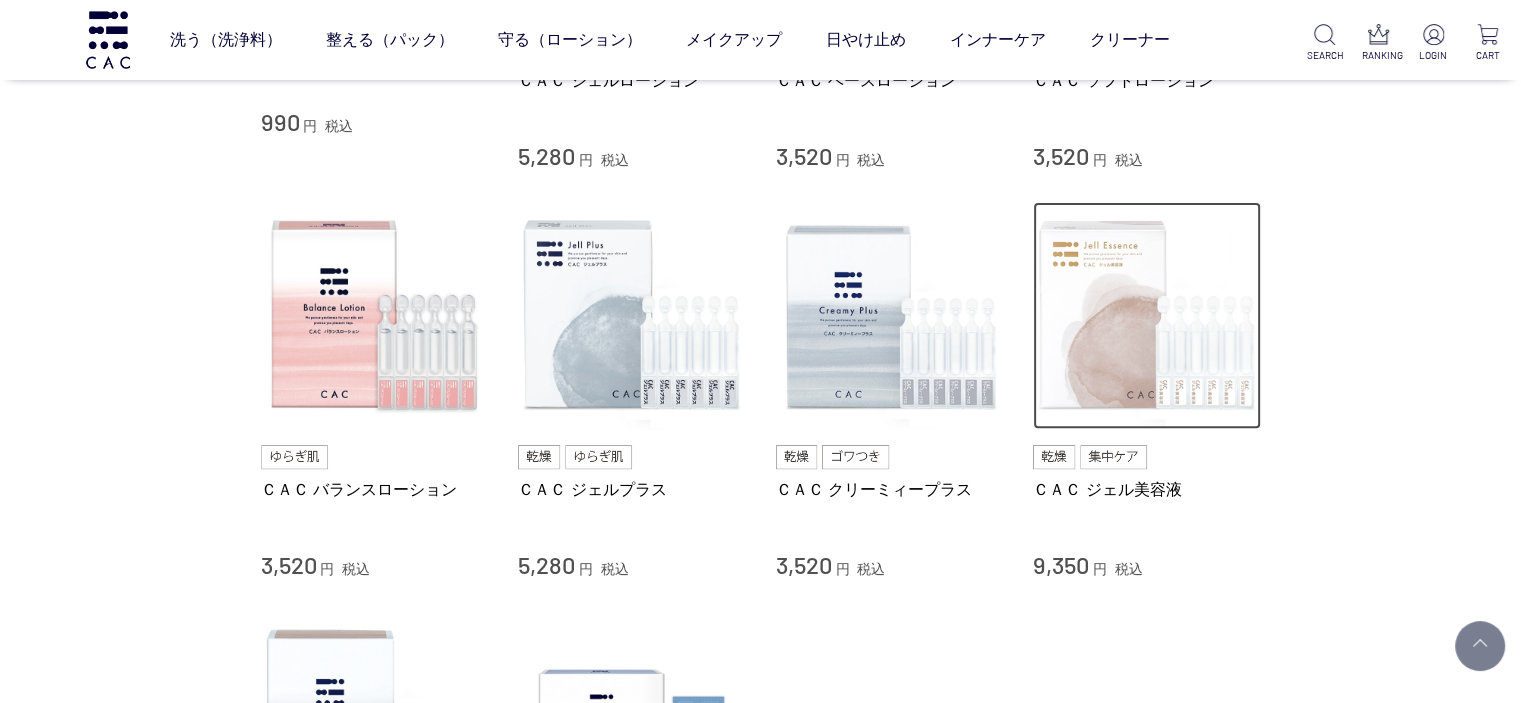 click at bounding box center [1147, 316] 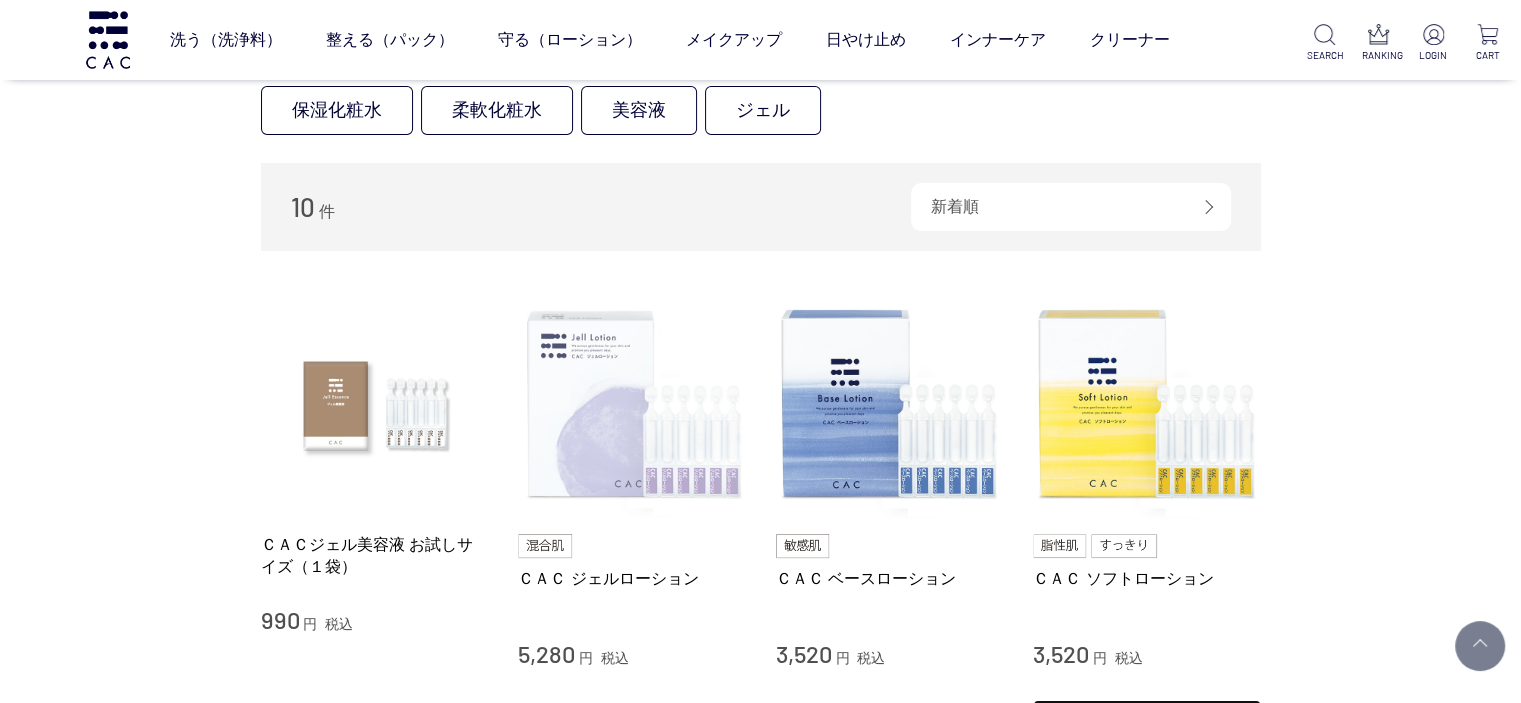 scroll, scrollTop: 200, scrollLeft: 0, axis: vertical 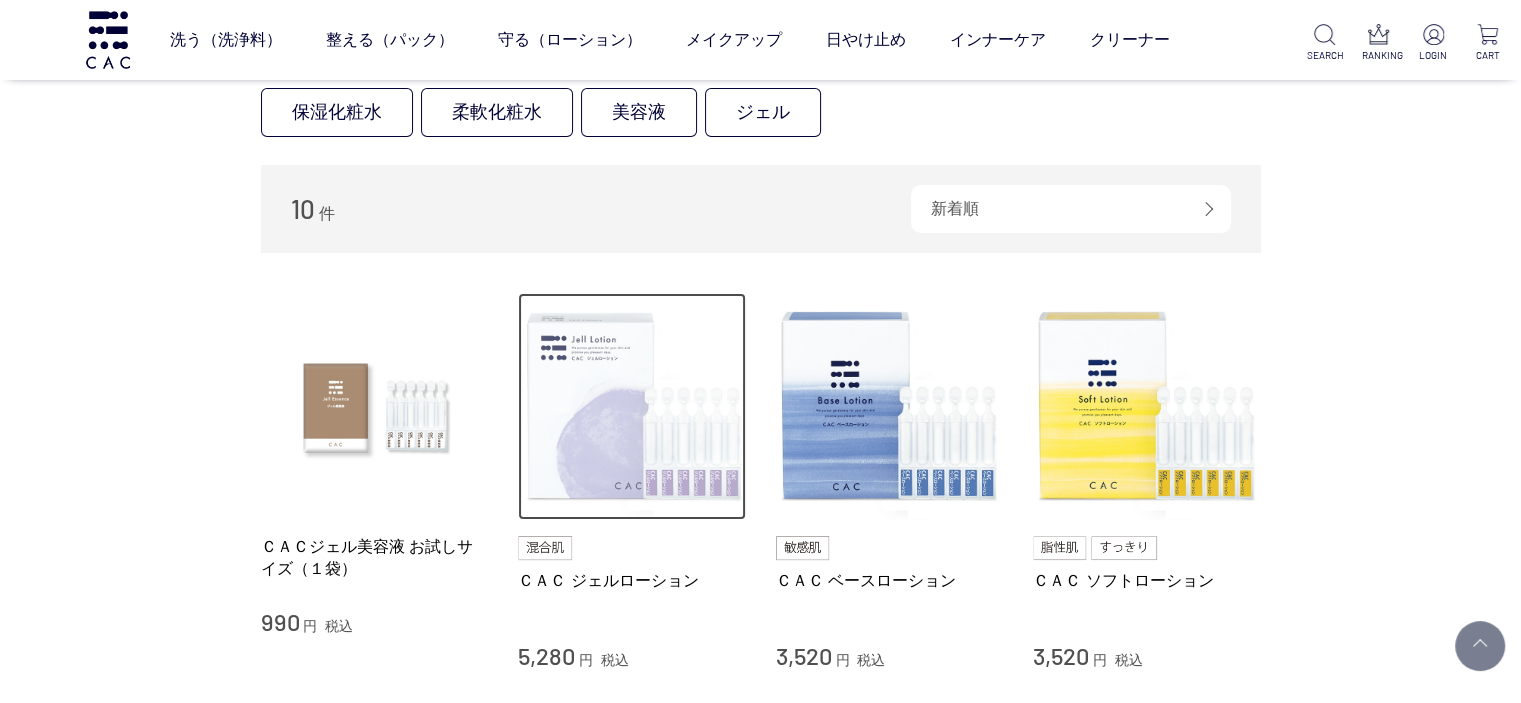 click at bounding box center [632, 407] 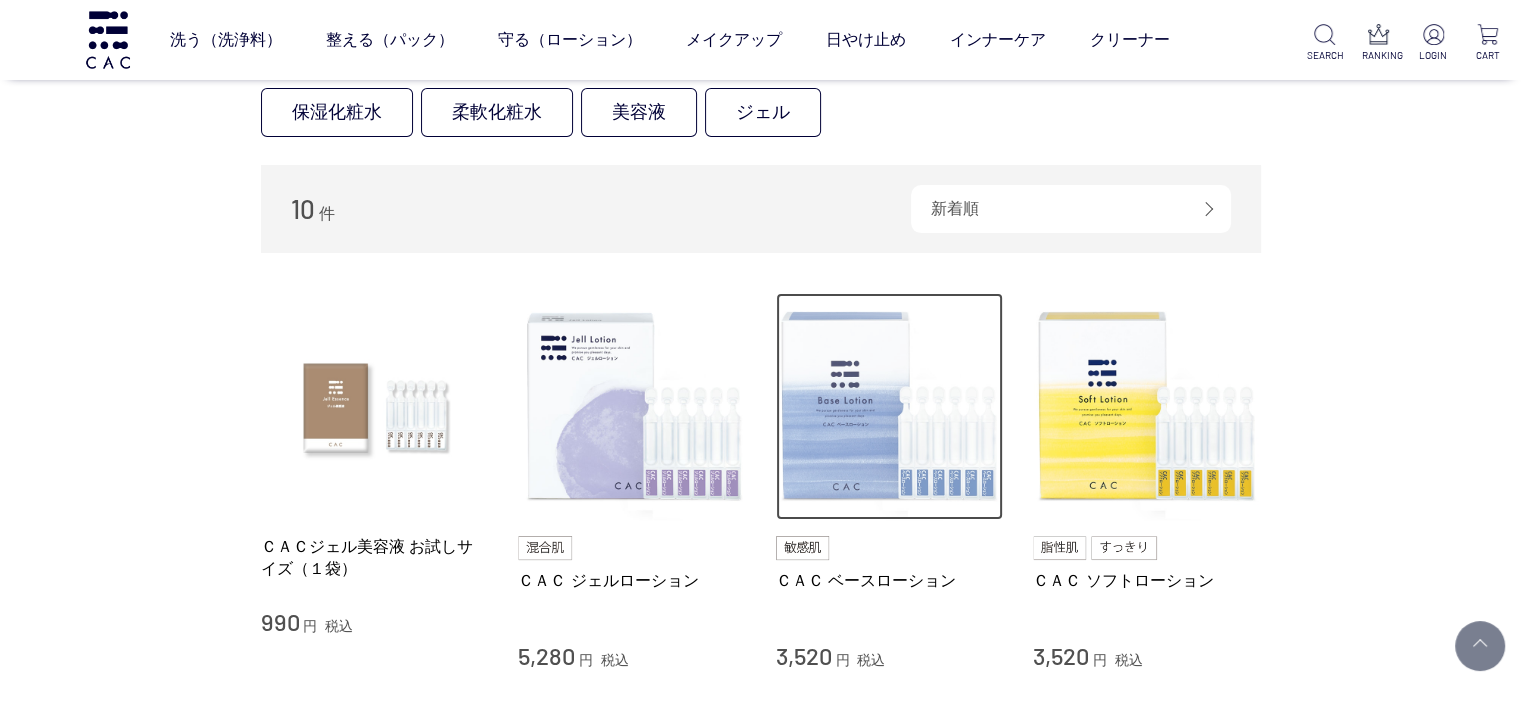 click at bounding box center [890, 407] 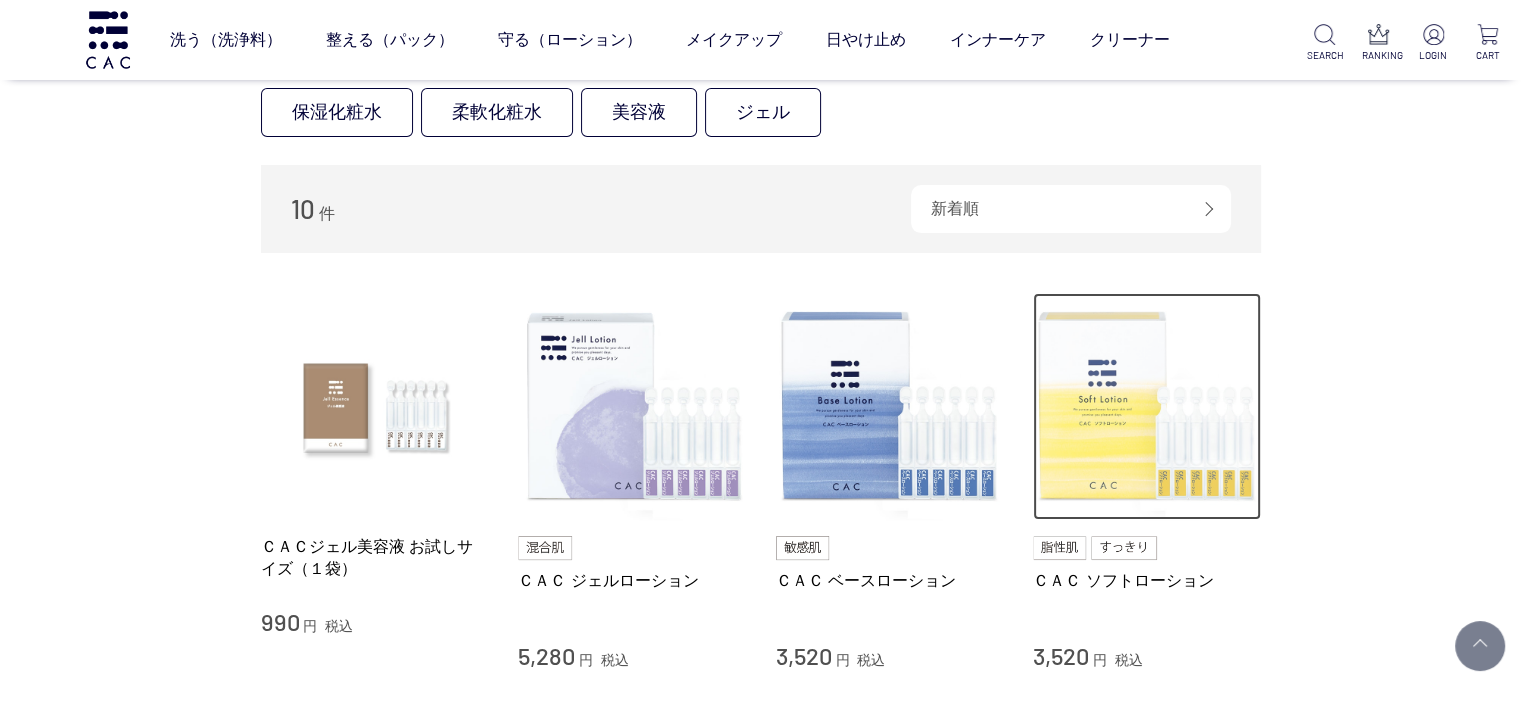click at bounding box center [1147, 407] 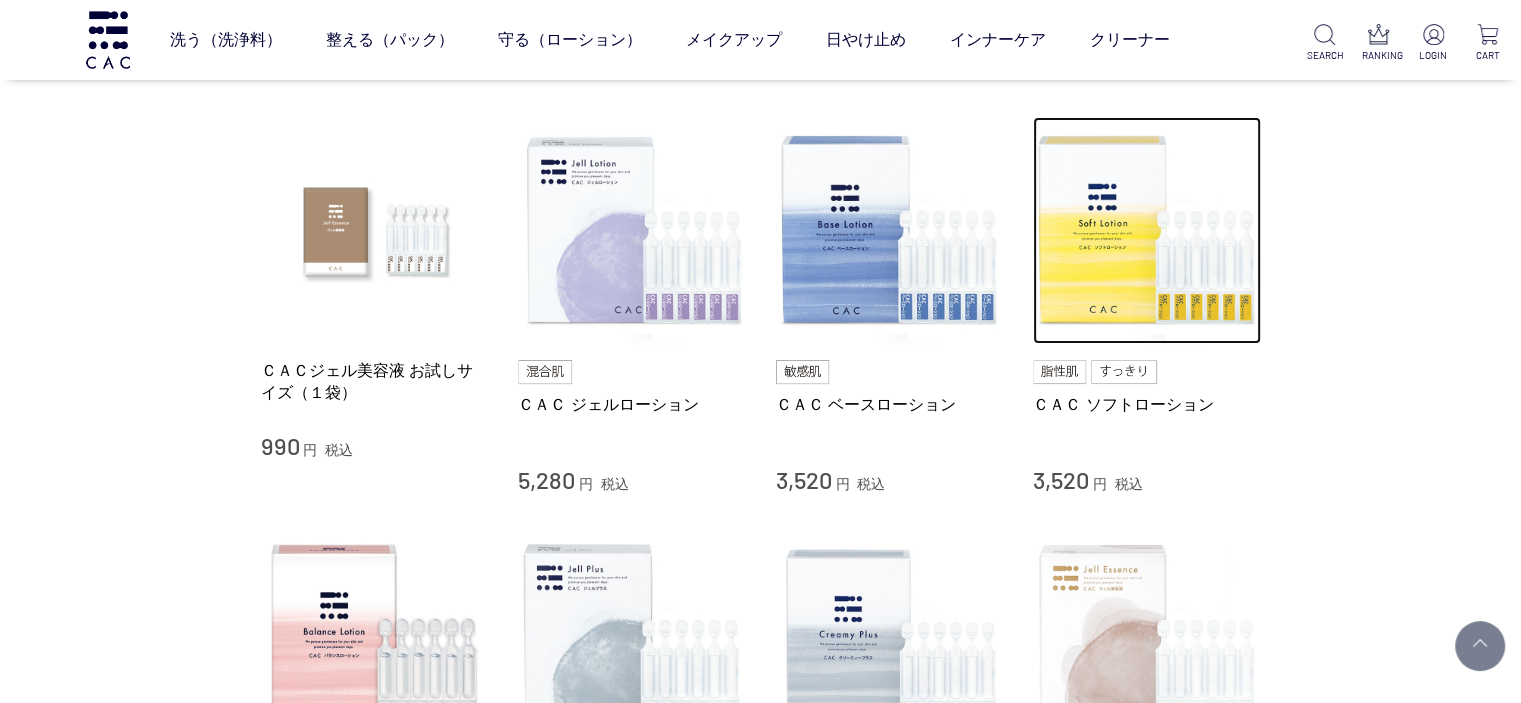 scroll, scrollTop: 500, scrollLeft: 0, axis: vertical 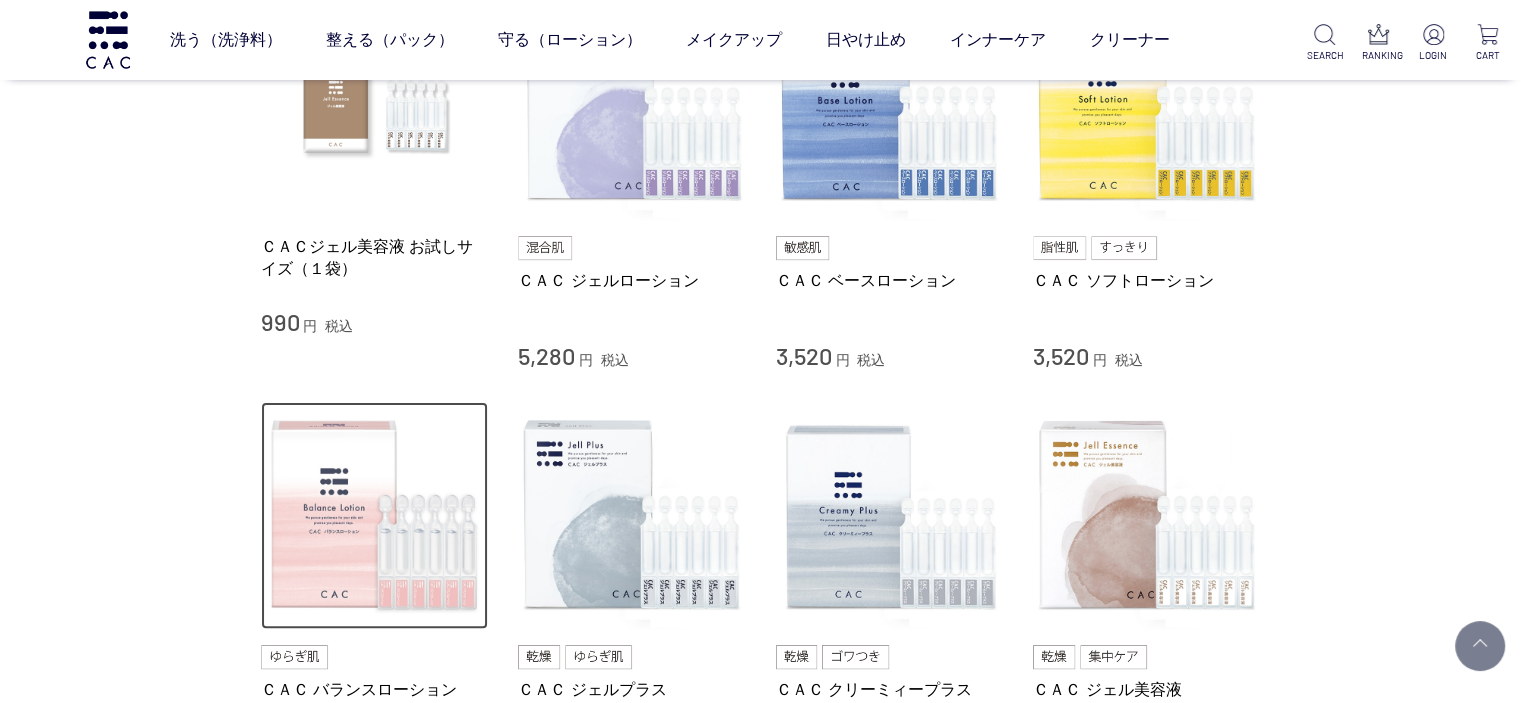 click at bounding box center [375, 516] 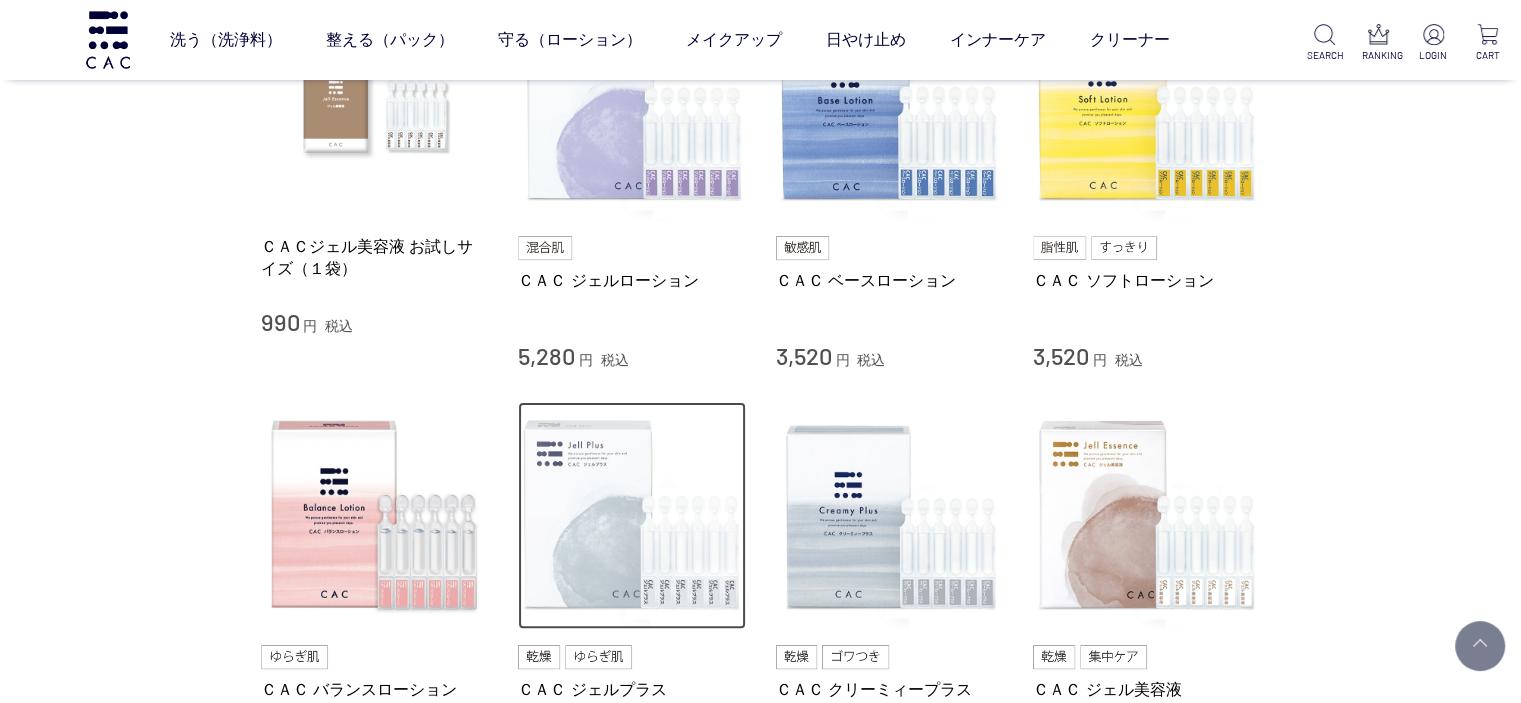 click at bounding box center (632, 516) 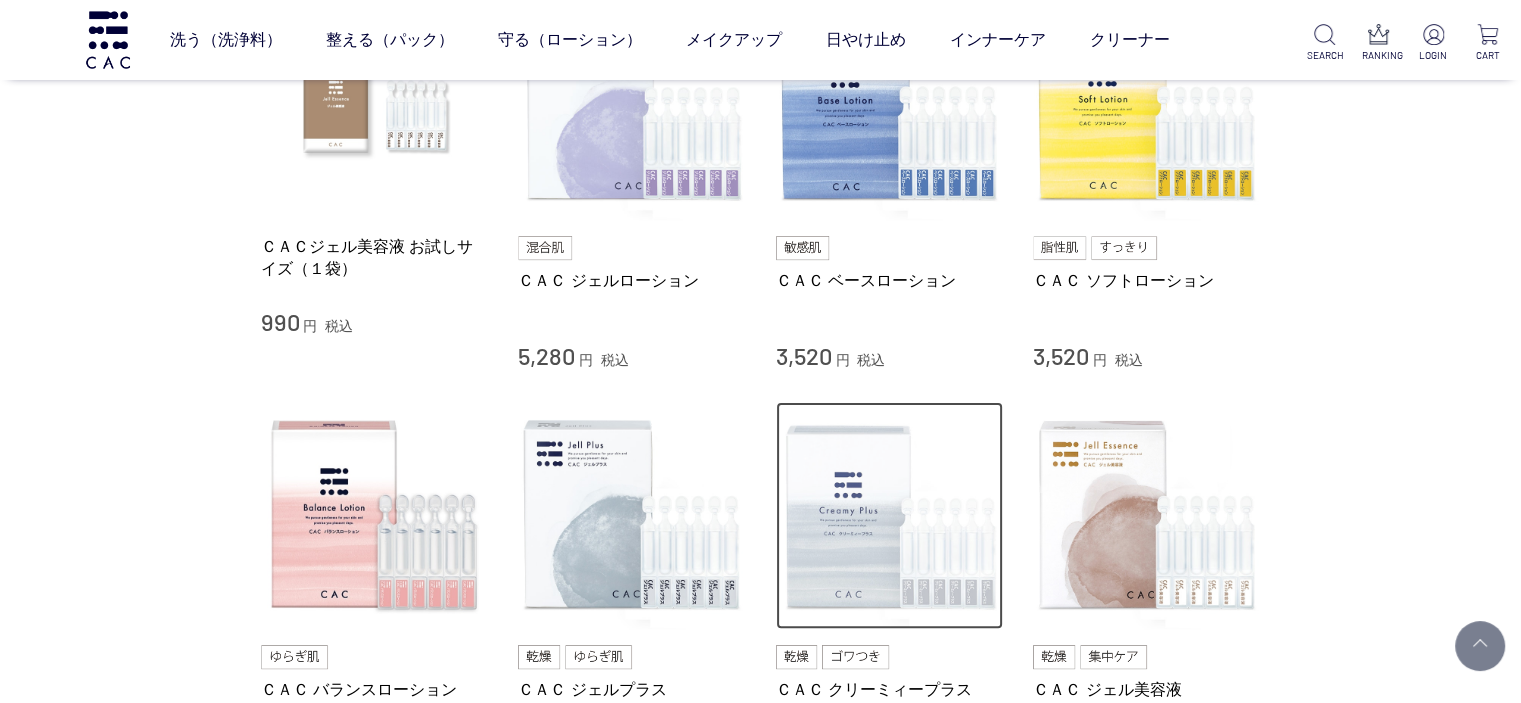click at bounding box center [890, 516] 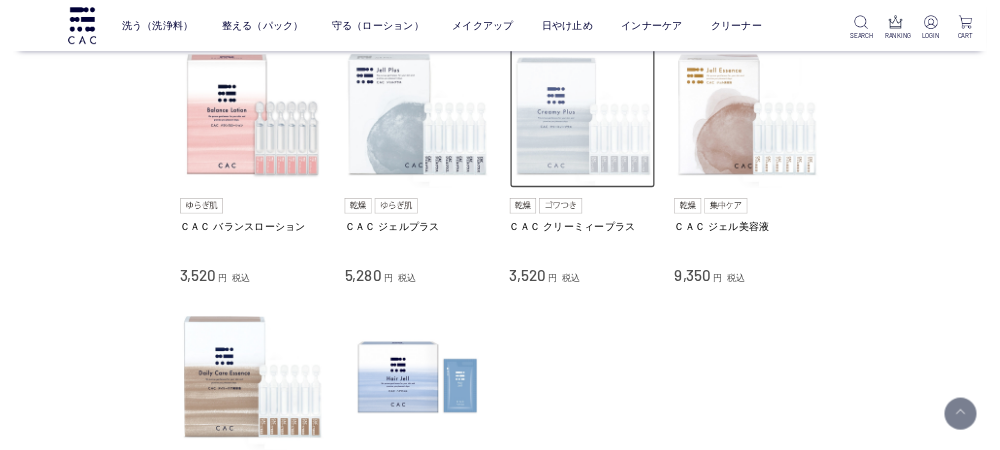 scroll, scrollTop: 900, scrollLeft: 0, axis: vertical 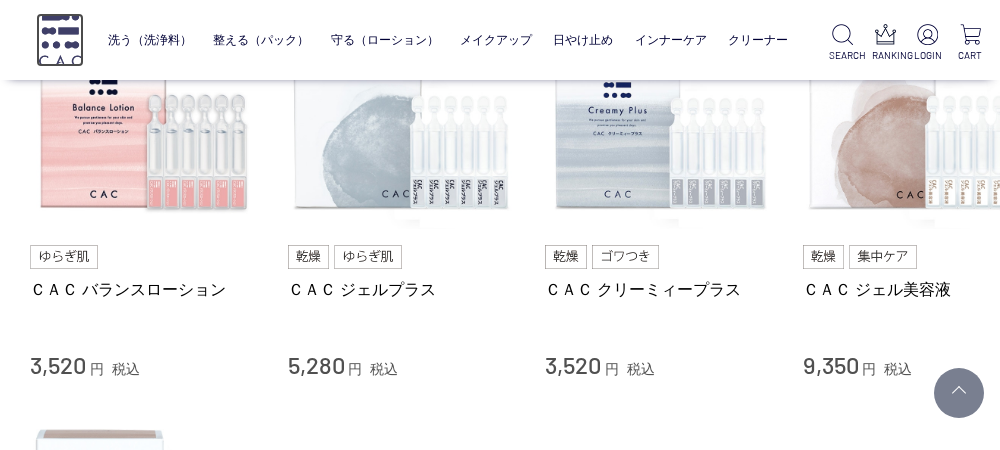 click at bounding box center [60, 40] 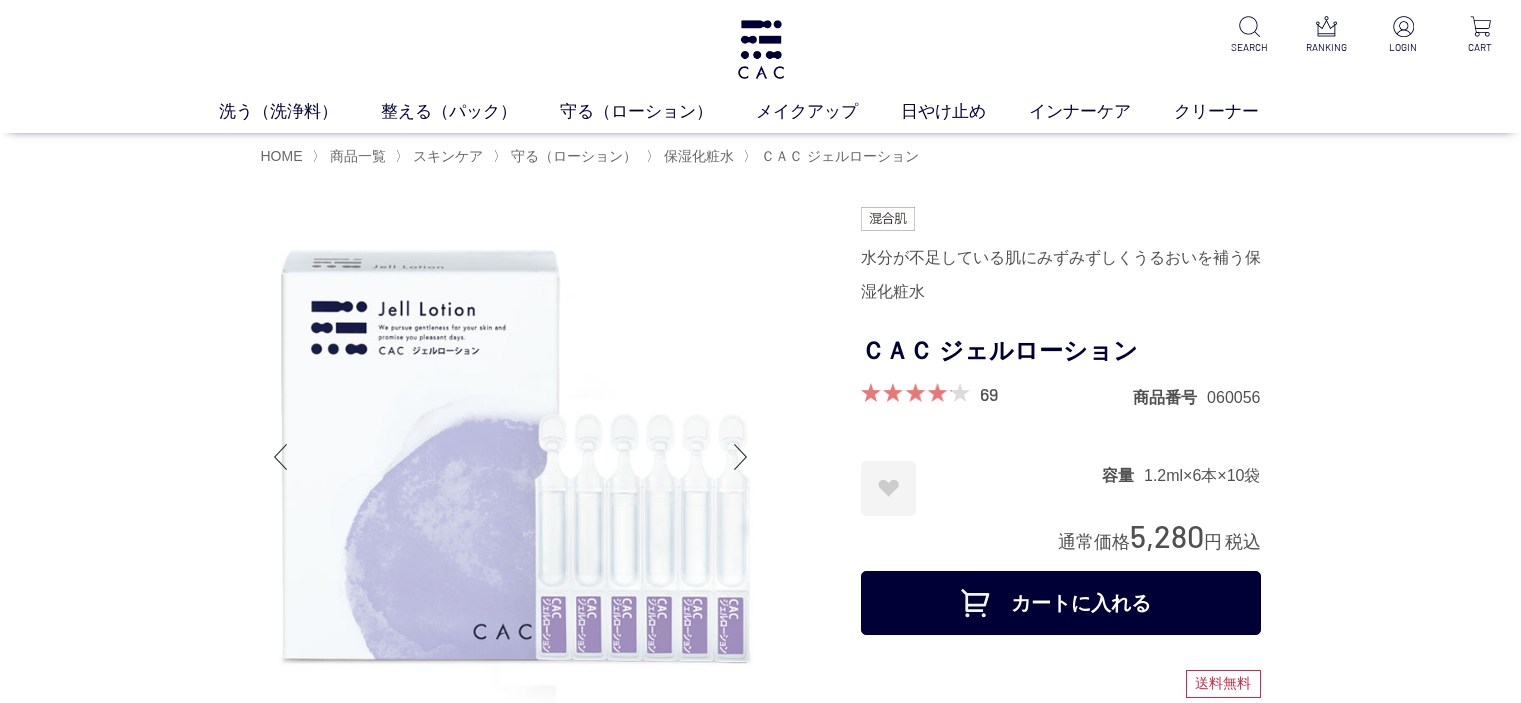 scroll, scrollTop: 0, scrollLeft: 0, axis: both 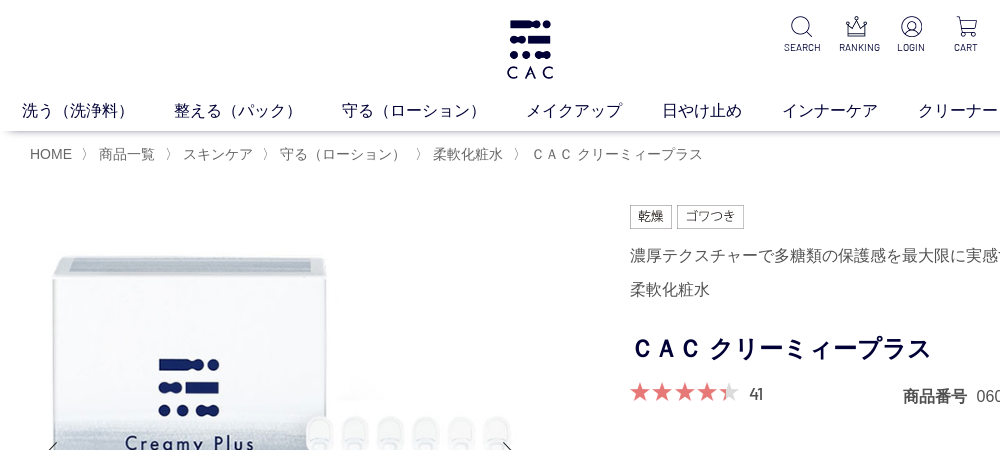 click at bounding box center [280, 455] 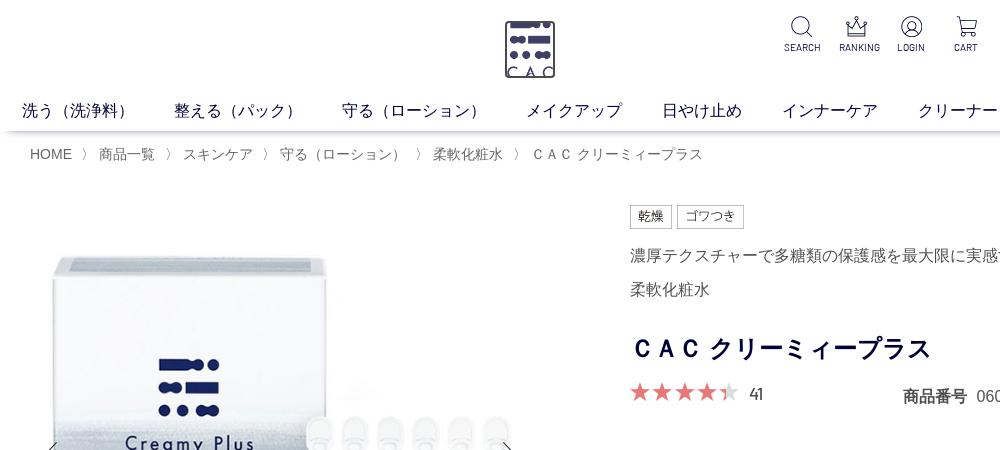 click at bounding box center [530, 49] 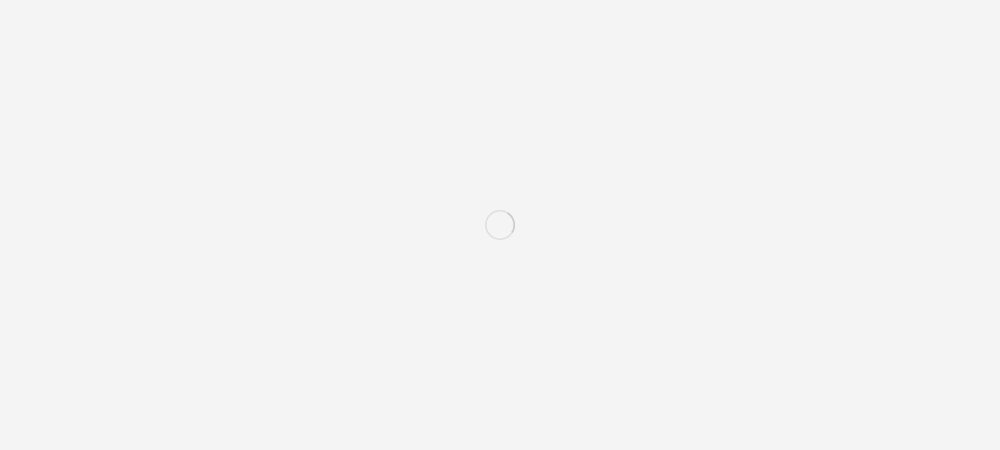 scroll, scrollTop: 0, scrollLeft: 0, axis: both 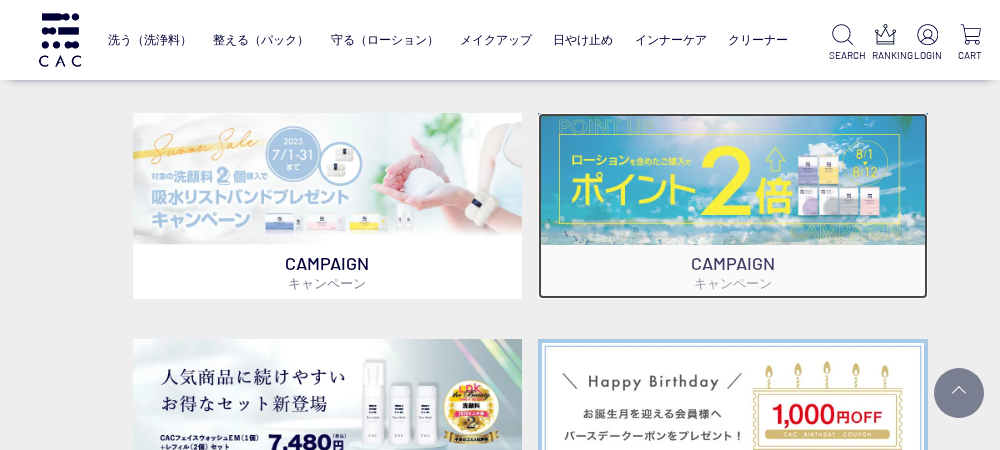 click at bounding box center (733, 179) 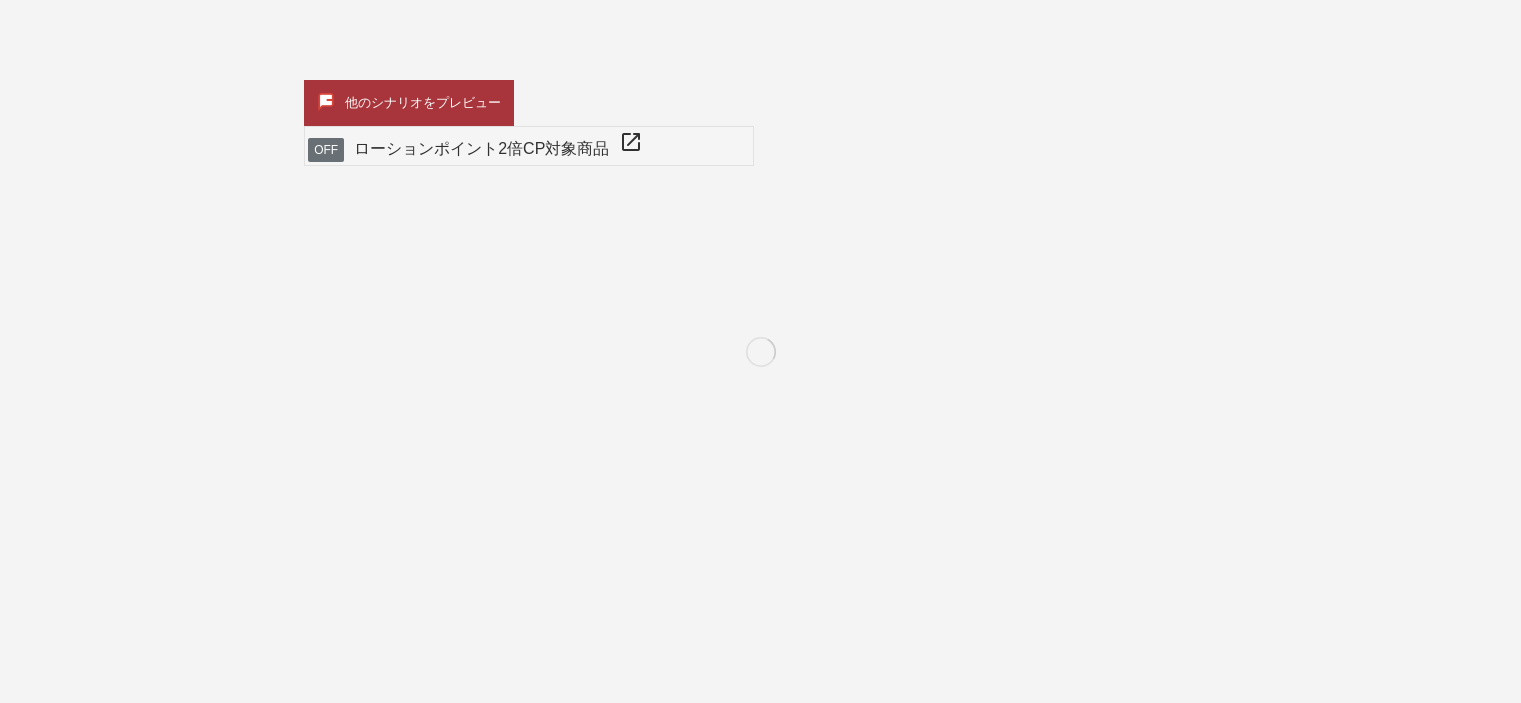 scroll, scrollTop: 0, scrollLeft: 0, axis: both 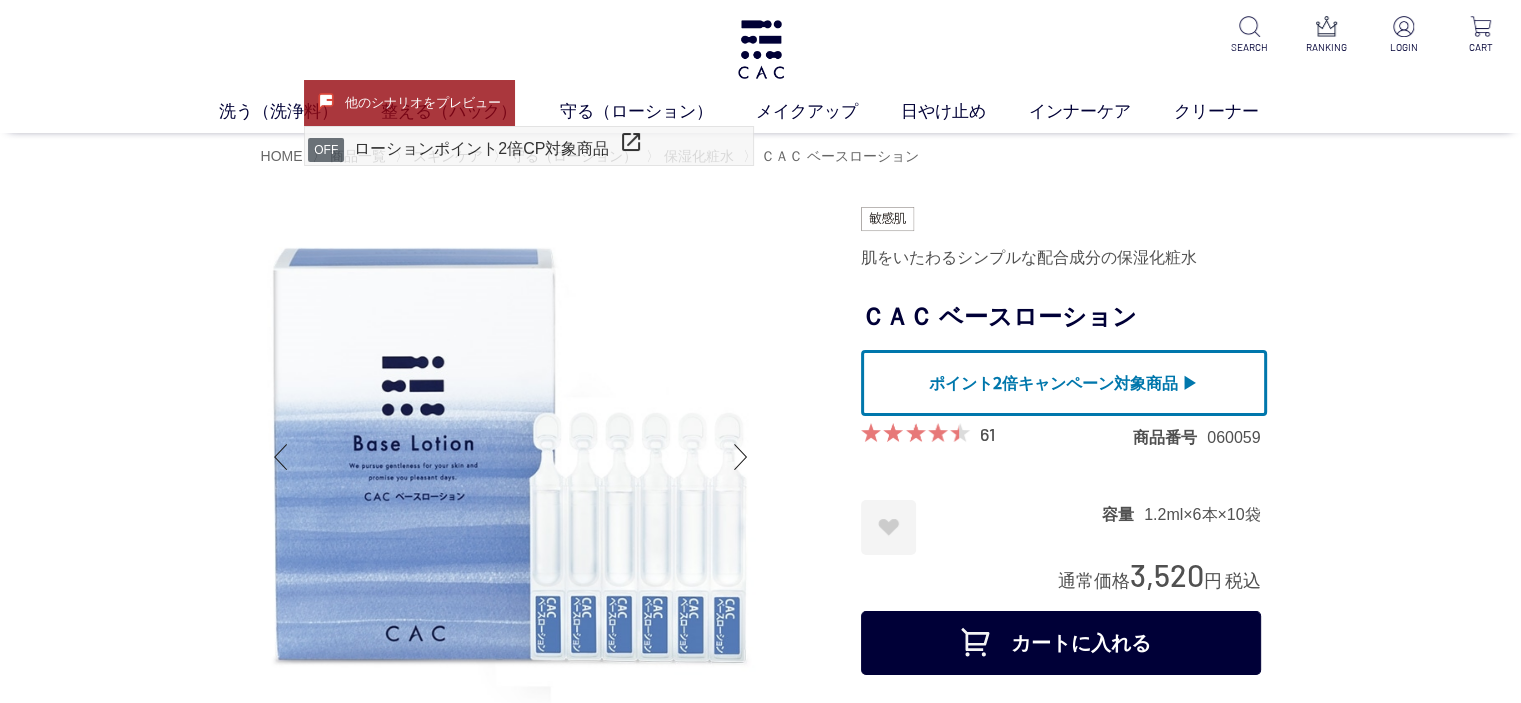 click on "買い物かご
買い物かご内の商品
買い物かごは空です...
カテゴリから探す
商品一覧
スキンケア
洗う（洗浄料）
整える（パック）
守る（ローション）
保湿化粧水
柔軟化粧水
美容液
ジェル
メイクアップ
その他
日やけ止め
インナーケア
クリーナー
ジャンルから探す
限定品" at bounding box center [760, 7632] 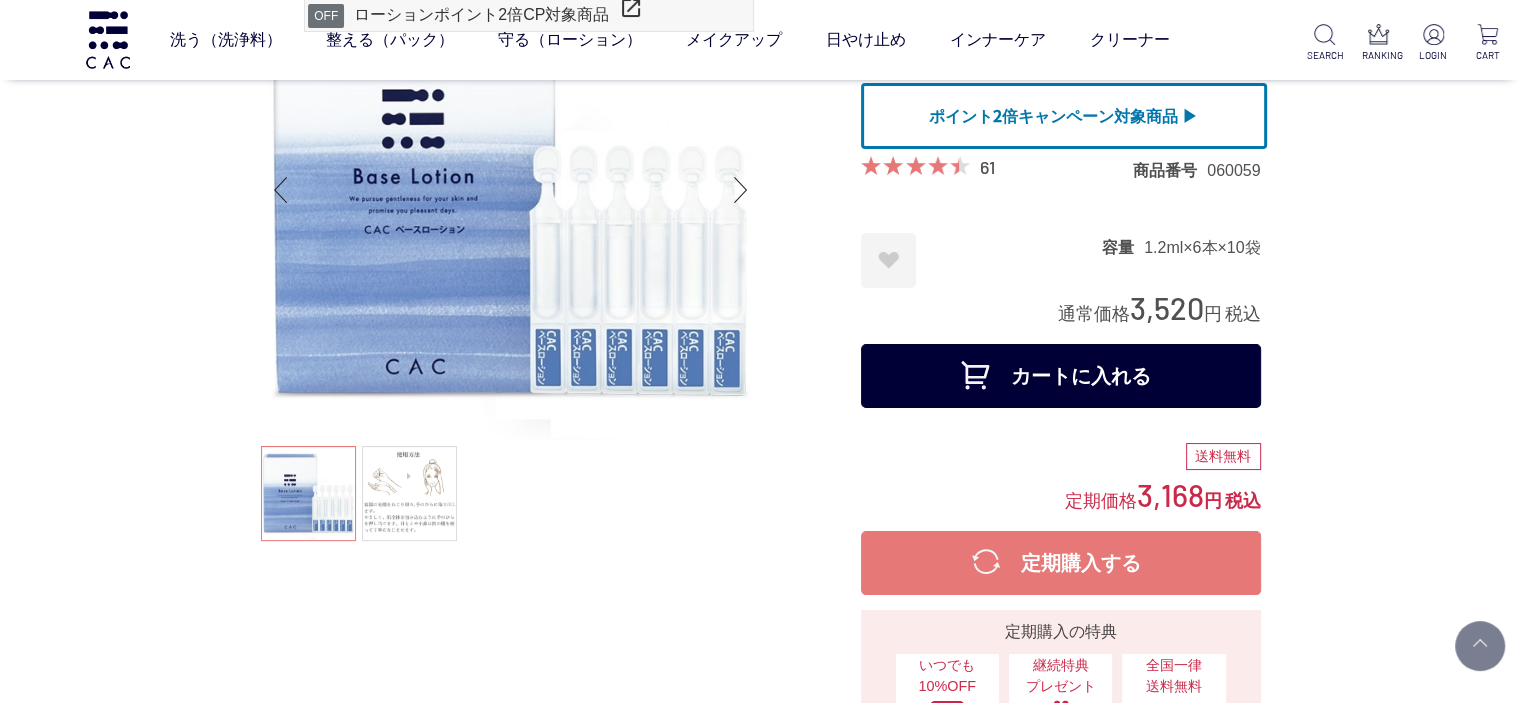 scroll, scrollTop: 100, scrollLeft: 0, axis: vertical 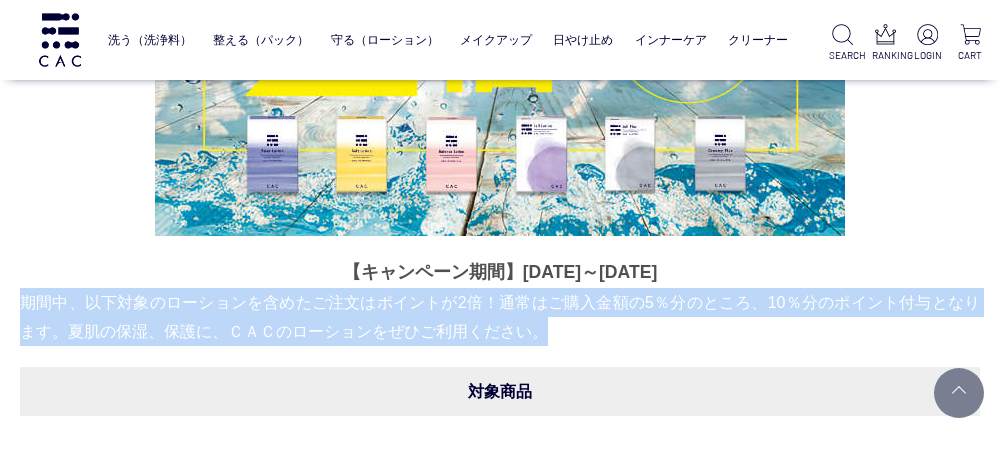 drag, startPoint x: 16, startPoint y: 303, endPoint x: 549, endPoint y: 332, distance: 533.7883 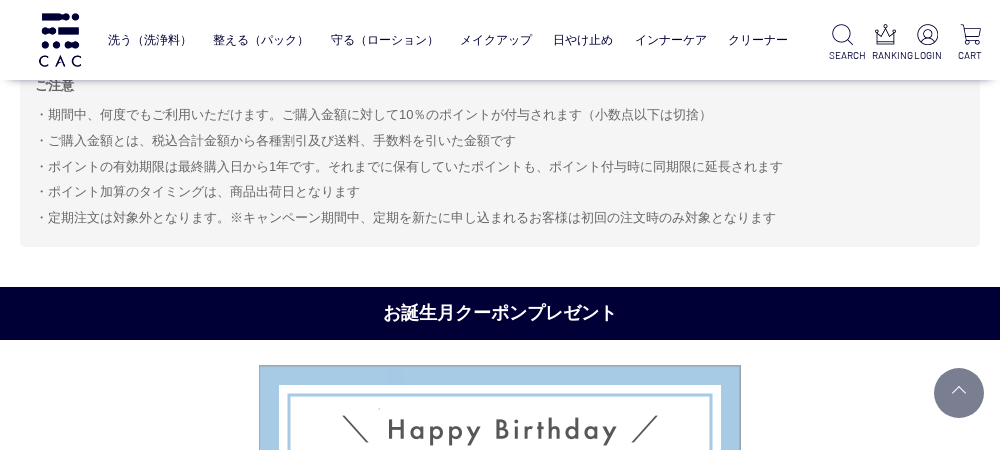 scroll, scrollTop: 6672, scrollLeft: 30, axis: both 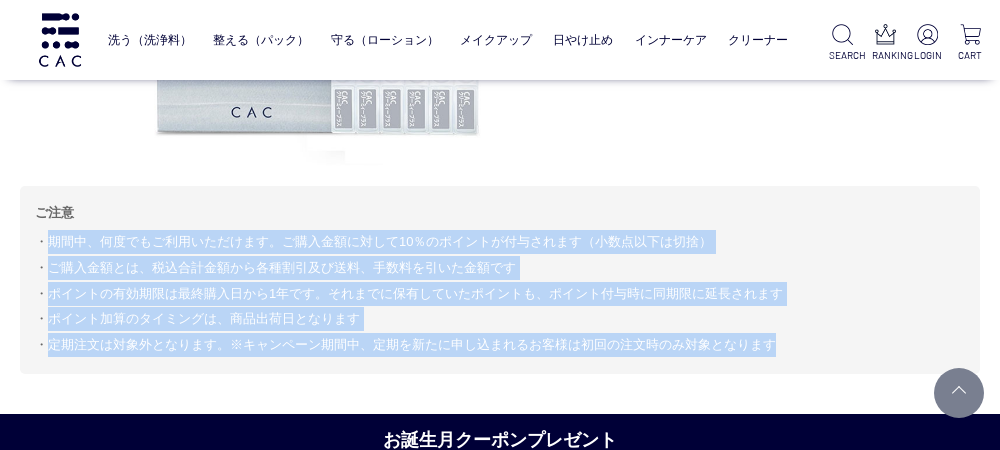 drag, startPoint x: 802, startPoint y: 347, endPoint x: 39, endPoint y: 237, distance: 770.8884 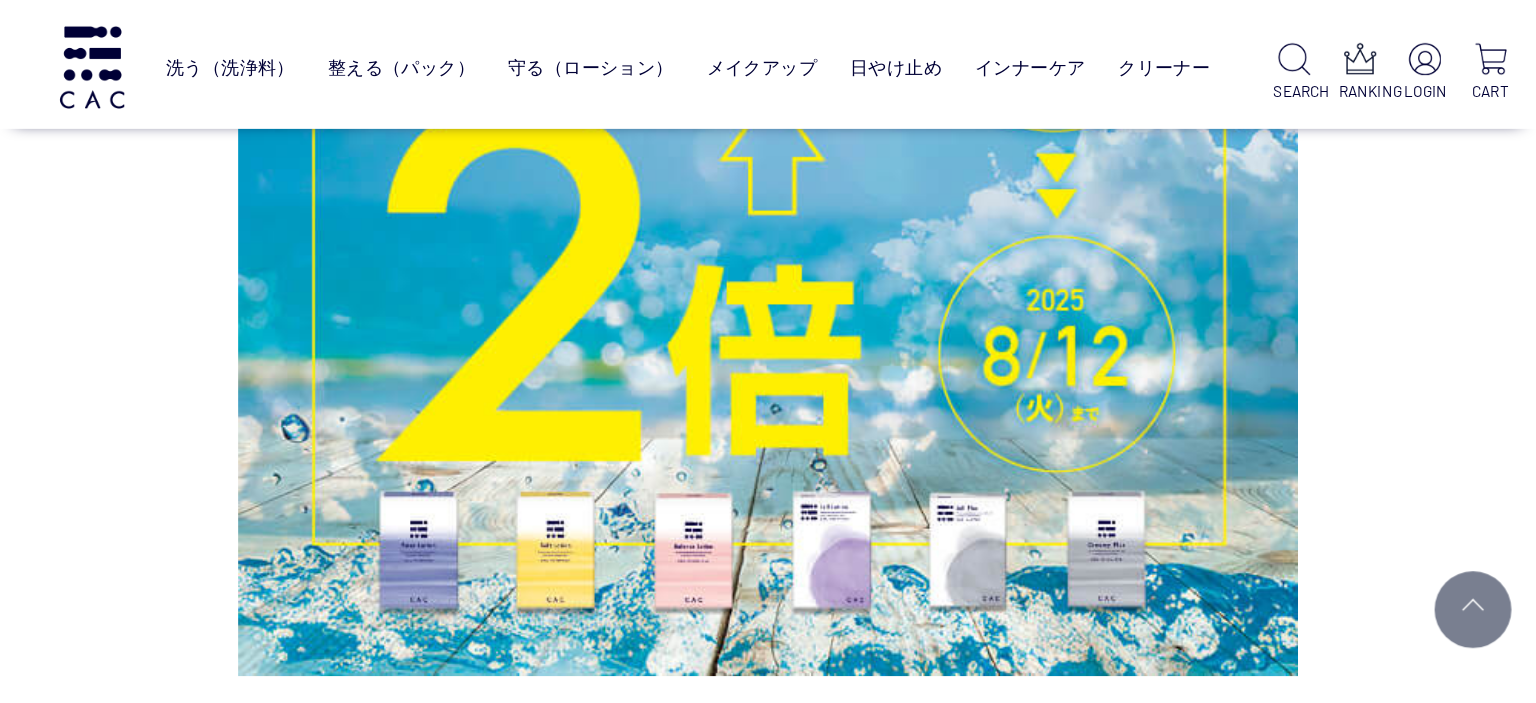 scroll, scrollTop: 3872, scrollLeft: 0, axis: vertical 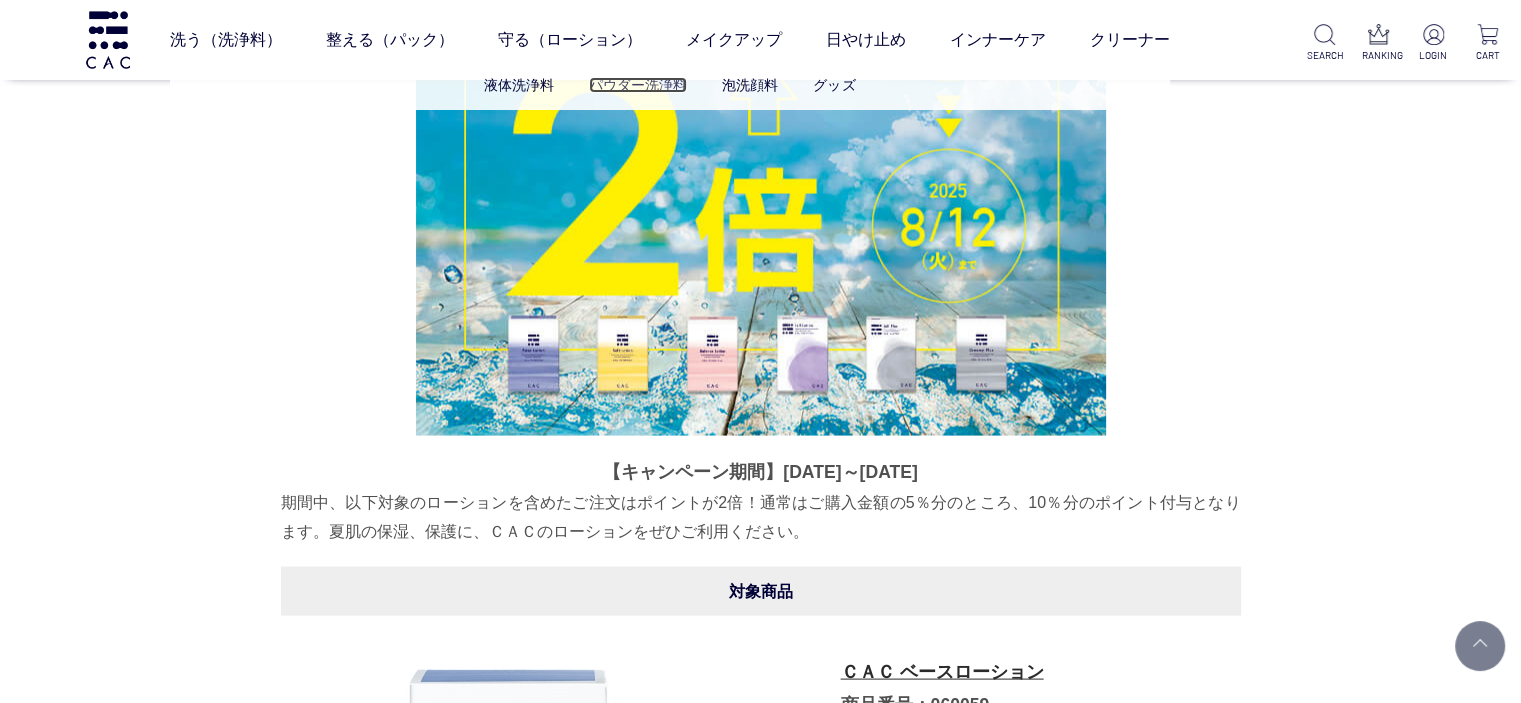 click on "パウダー洗浄料" at bounding box center (638, 85) 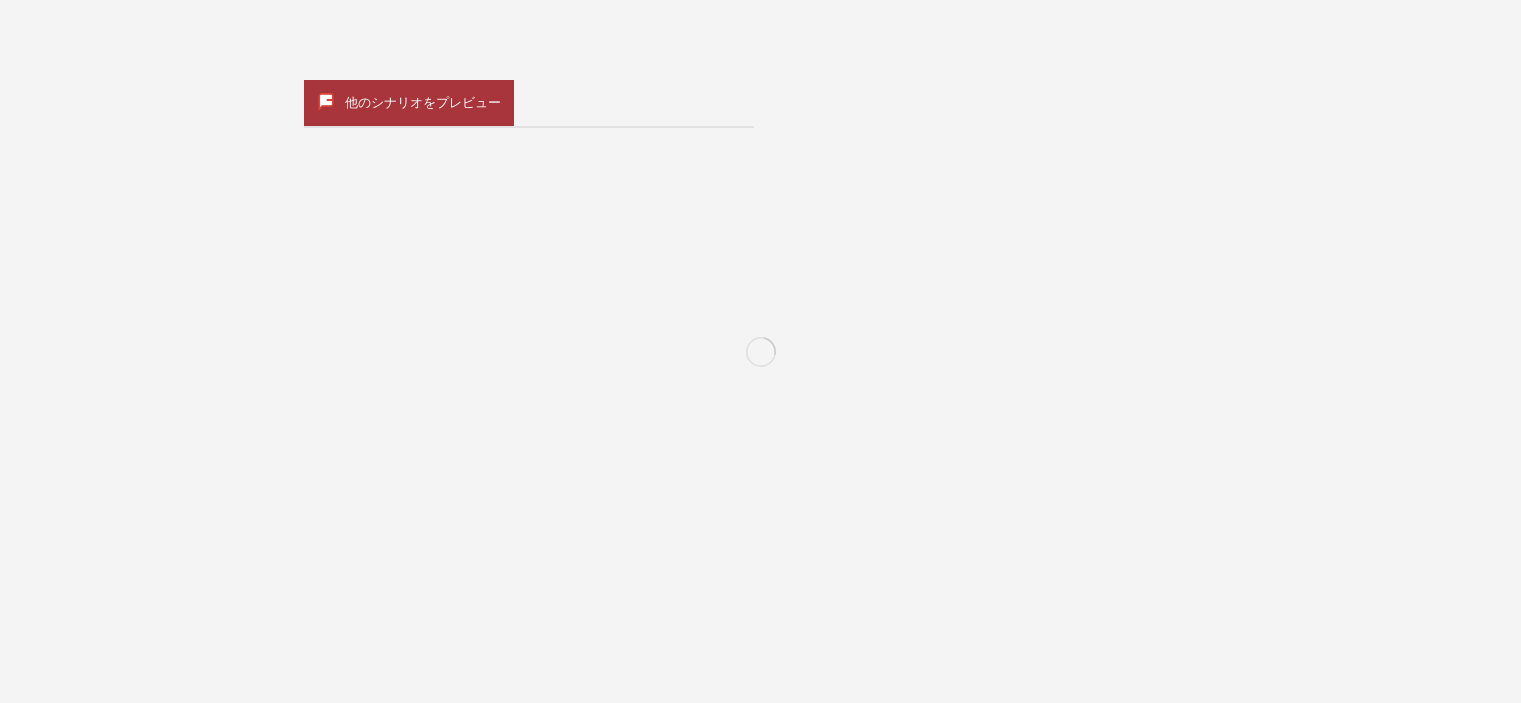 scroll, scrollTop: 0, scrollLeft: 0, axis: both 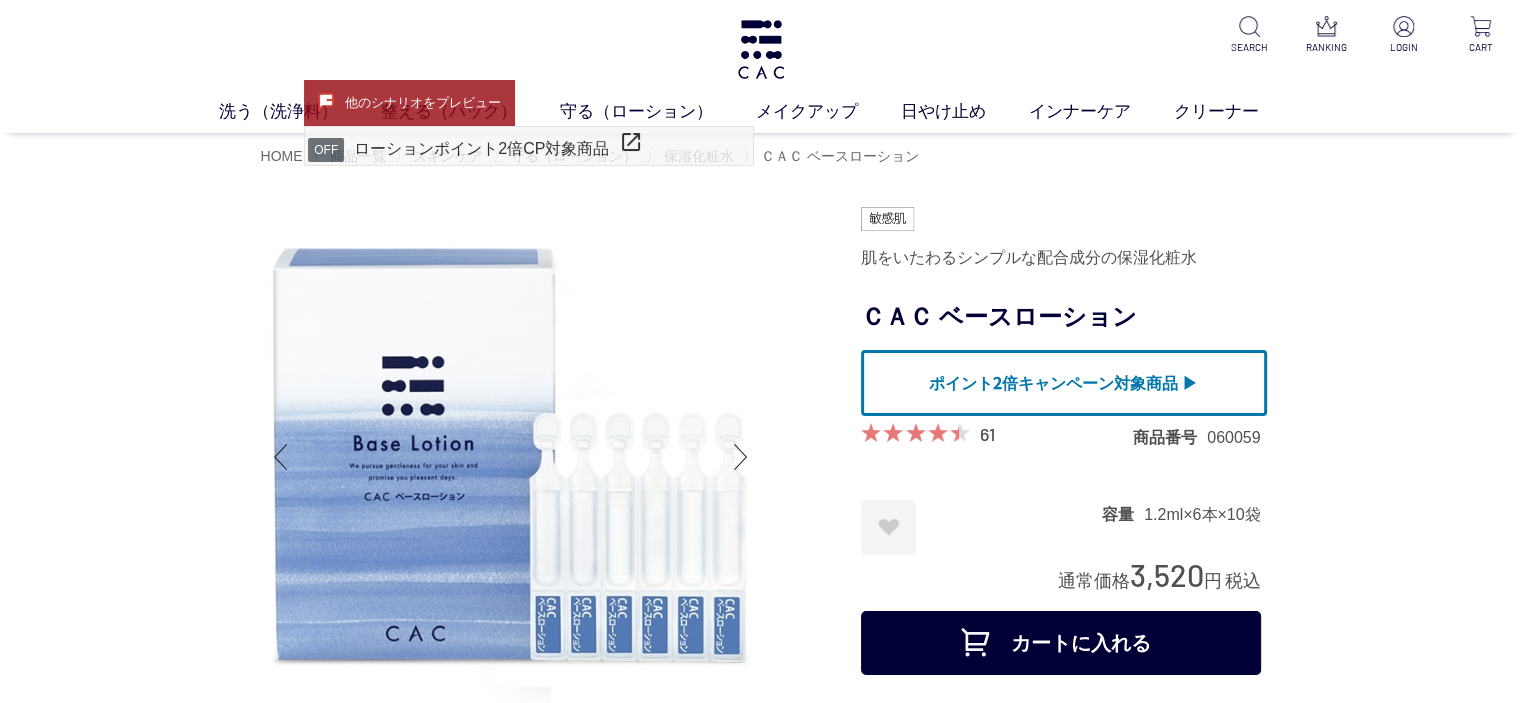 click at bounding box center [1064, 383] 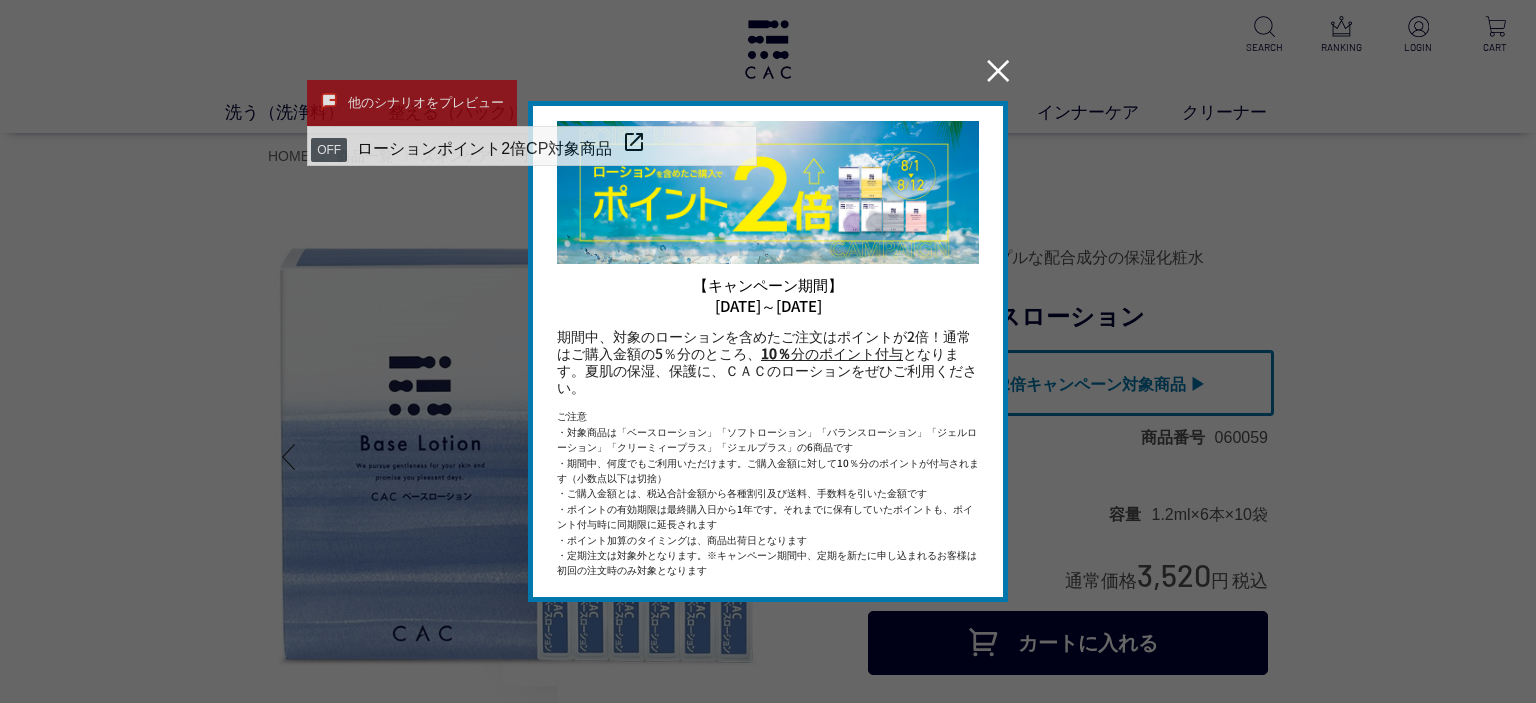 click on "✕" at bounding box center (998, 71) 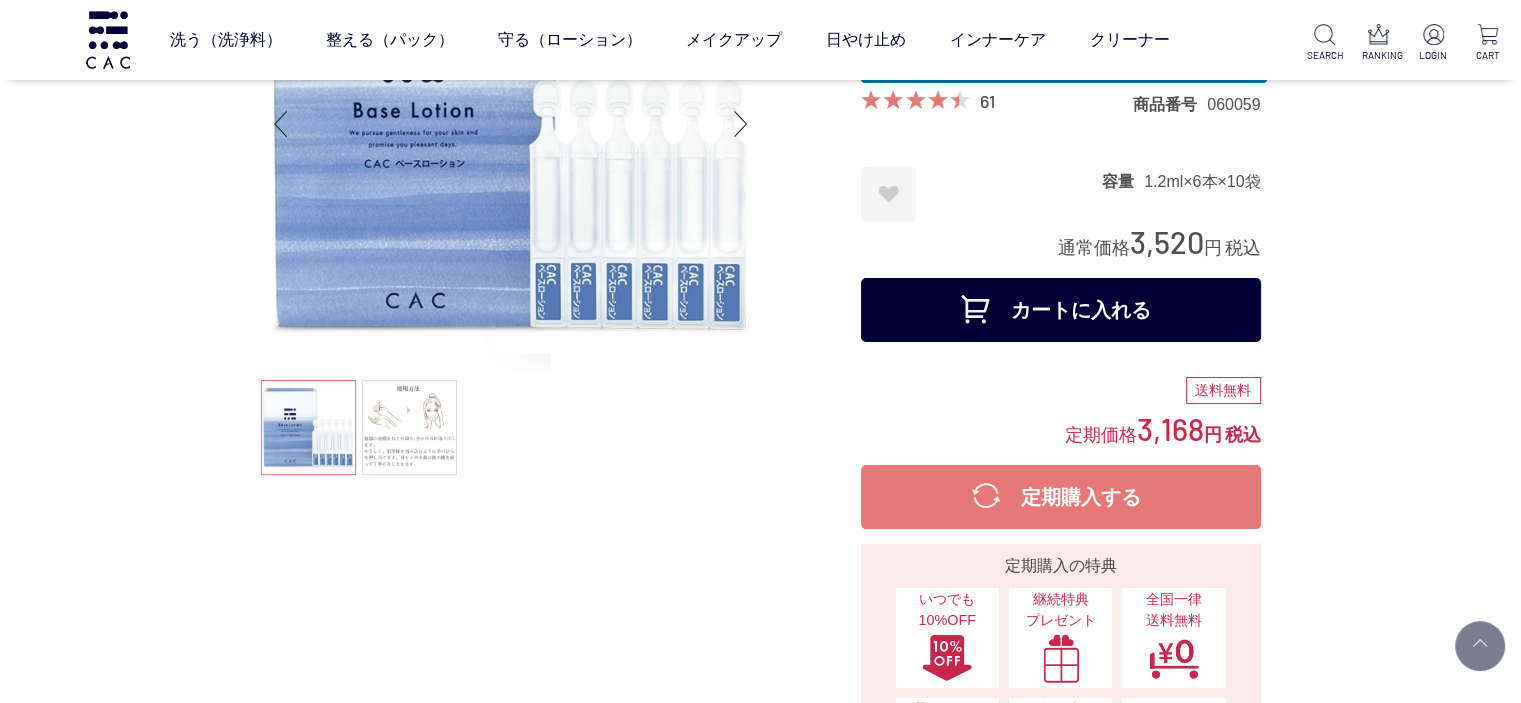 scroll, scrollTop: 0, scrollLeft: 0, axis: both 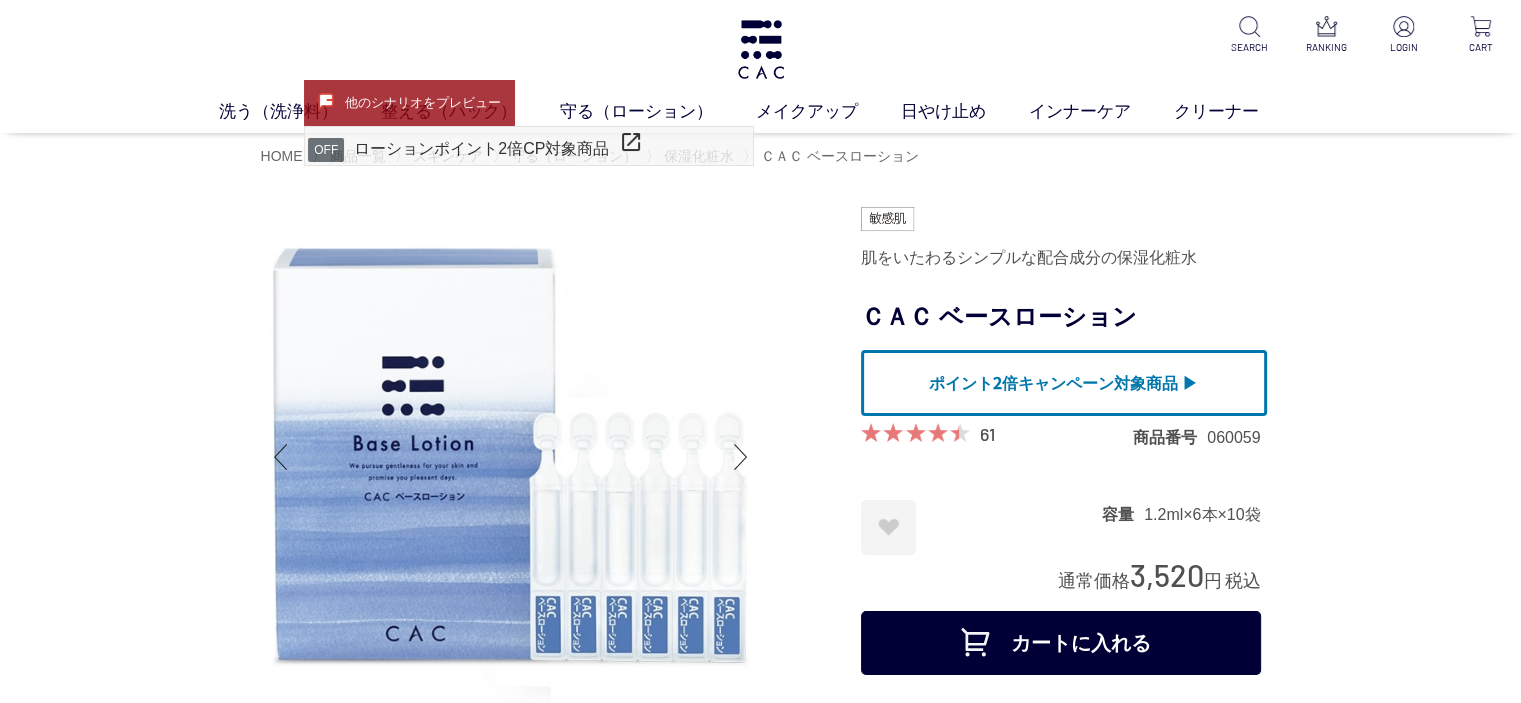 click at bounding box center (1064, 383) 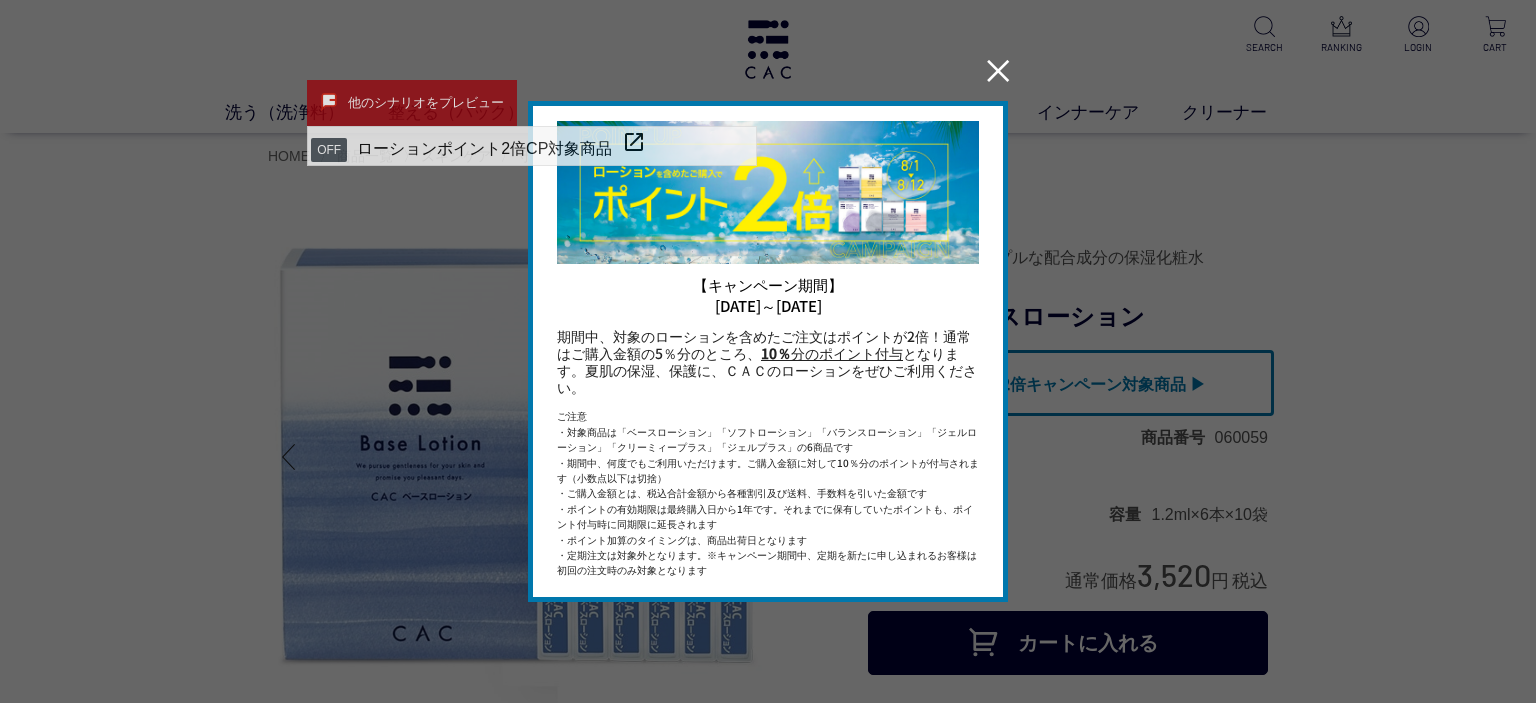 click on "期間中、対象のローションを含めたご注文はポイントが2倍！通常はご購入金額の5％分のところ、 10％ 分のポイント付与 となります。夏肌の保湿、保護に、ＣＡＣのローションをぜひご利用ください。" at bounding box center (768, 361) 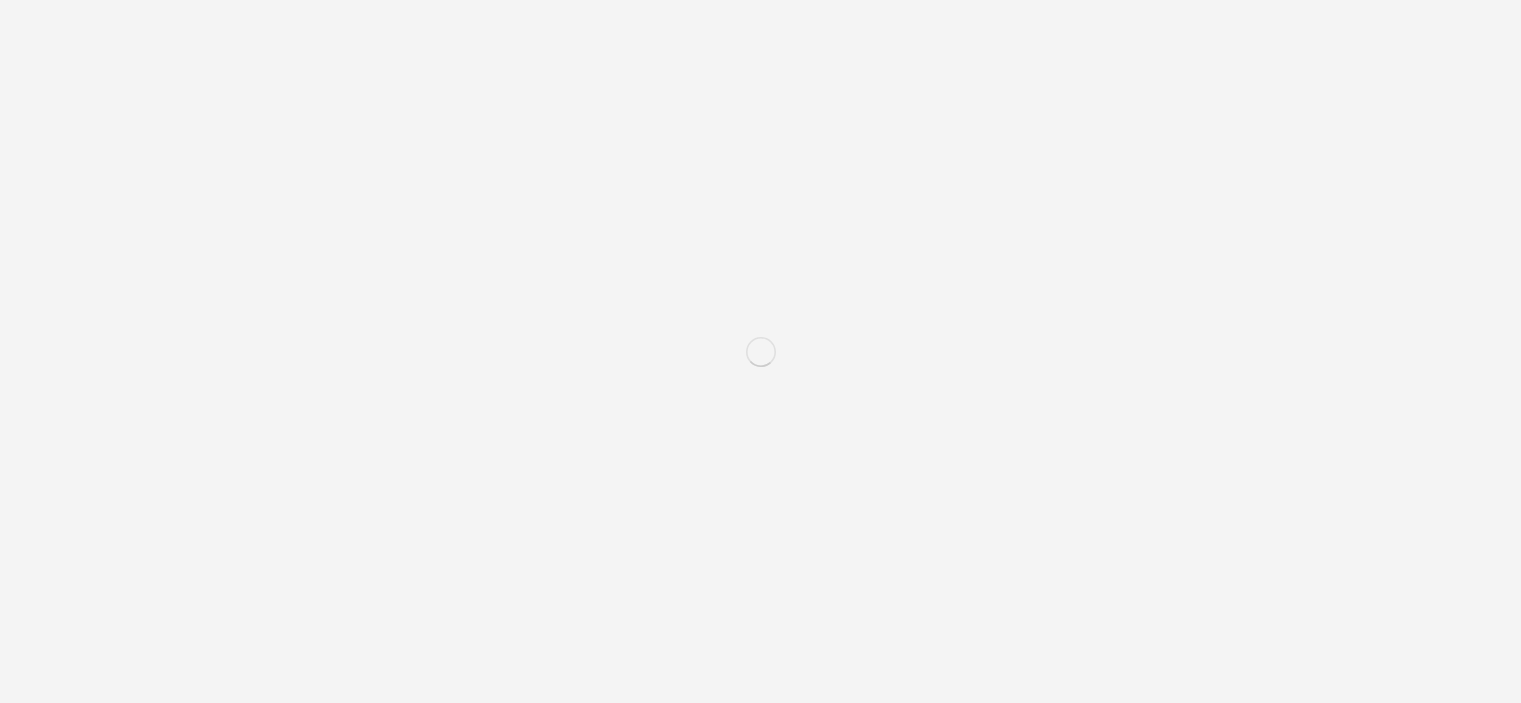 scroll, scrollTop: 0, scrollLeft: 0, axis: both 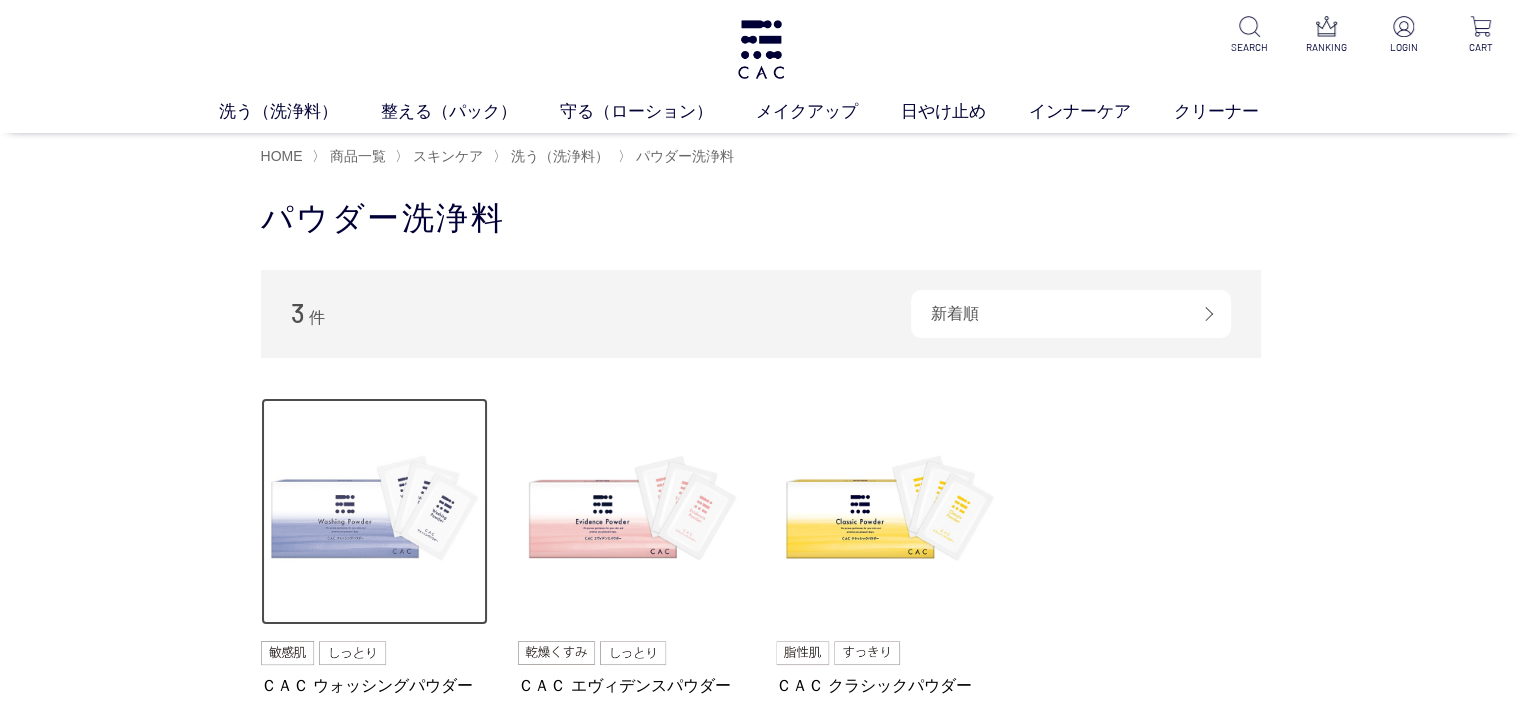click at bounding box center (375, 512) 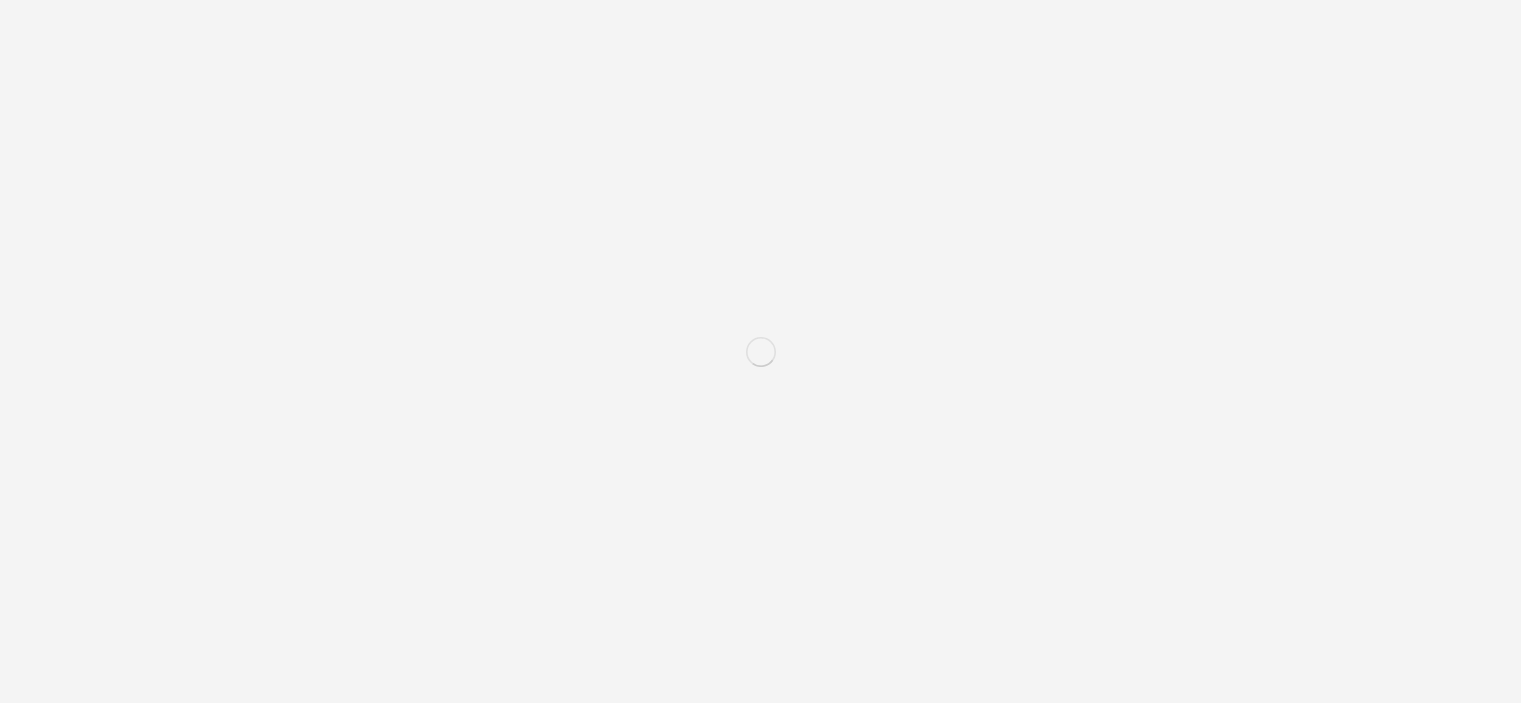 scroll, scrollTop: 0, scrollLeft: 0, axis: both 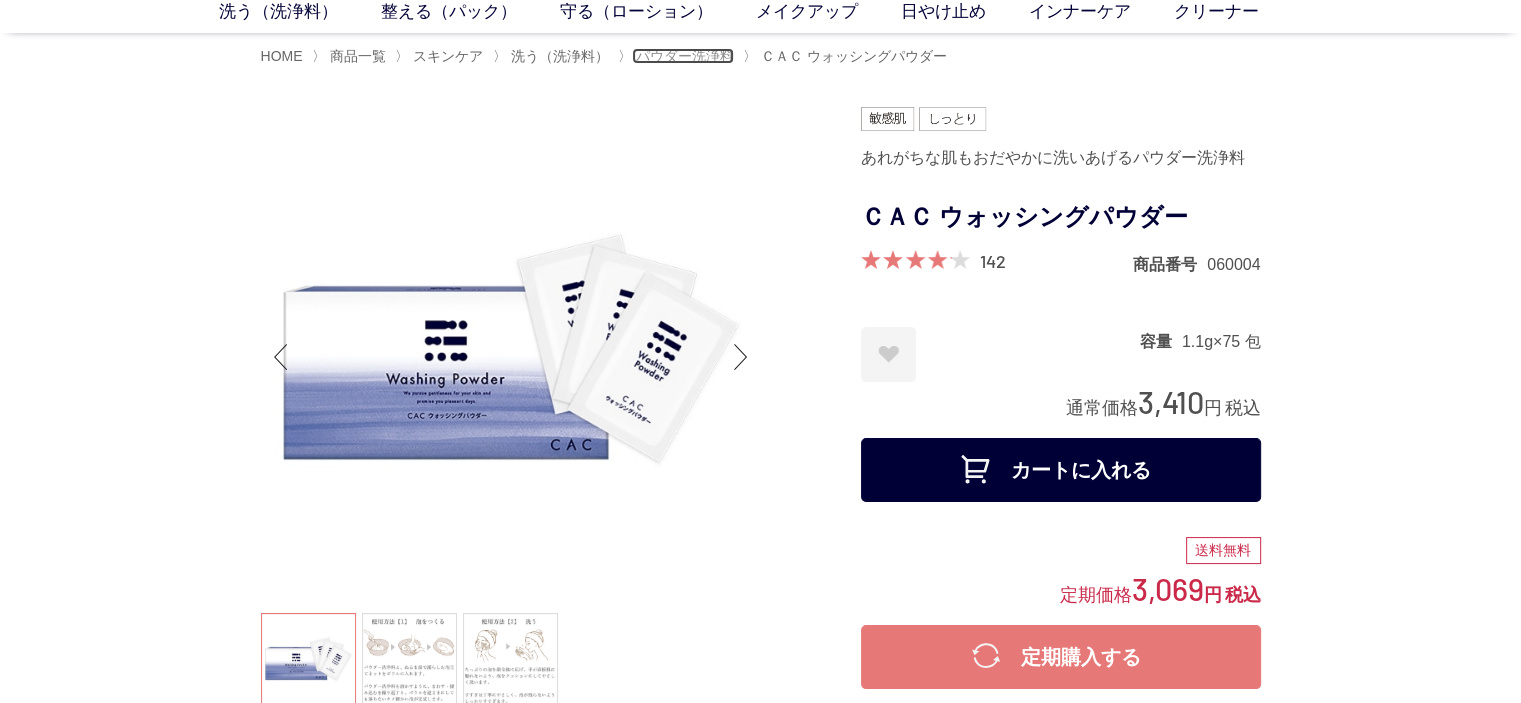 click on "パウダー洗浄料" at bounding box center (685, 56) 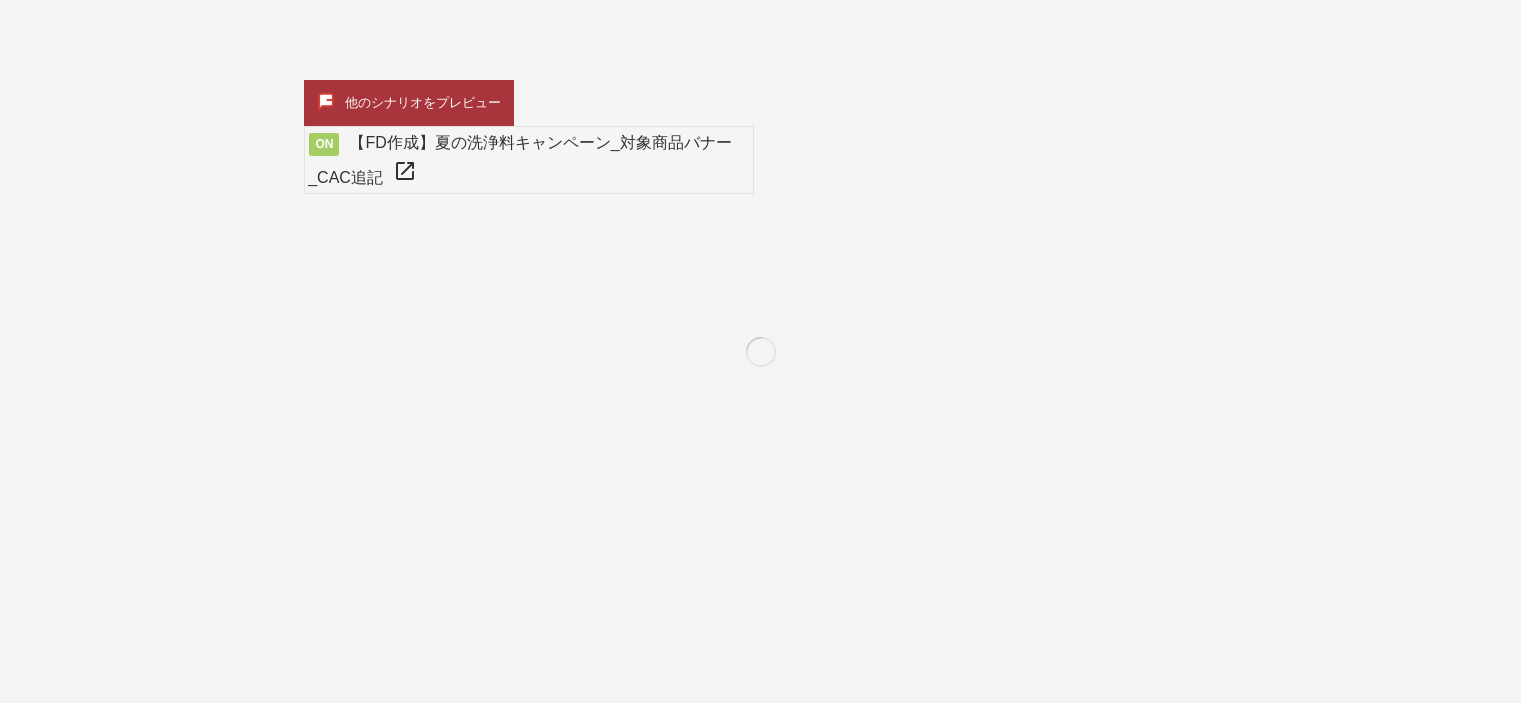 scroll, scrollTop: 0, scrollLeft: 0, axis: both 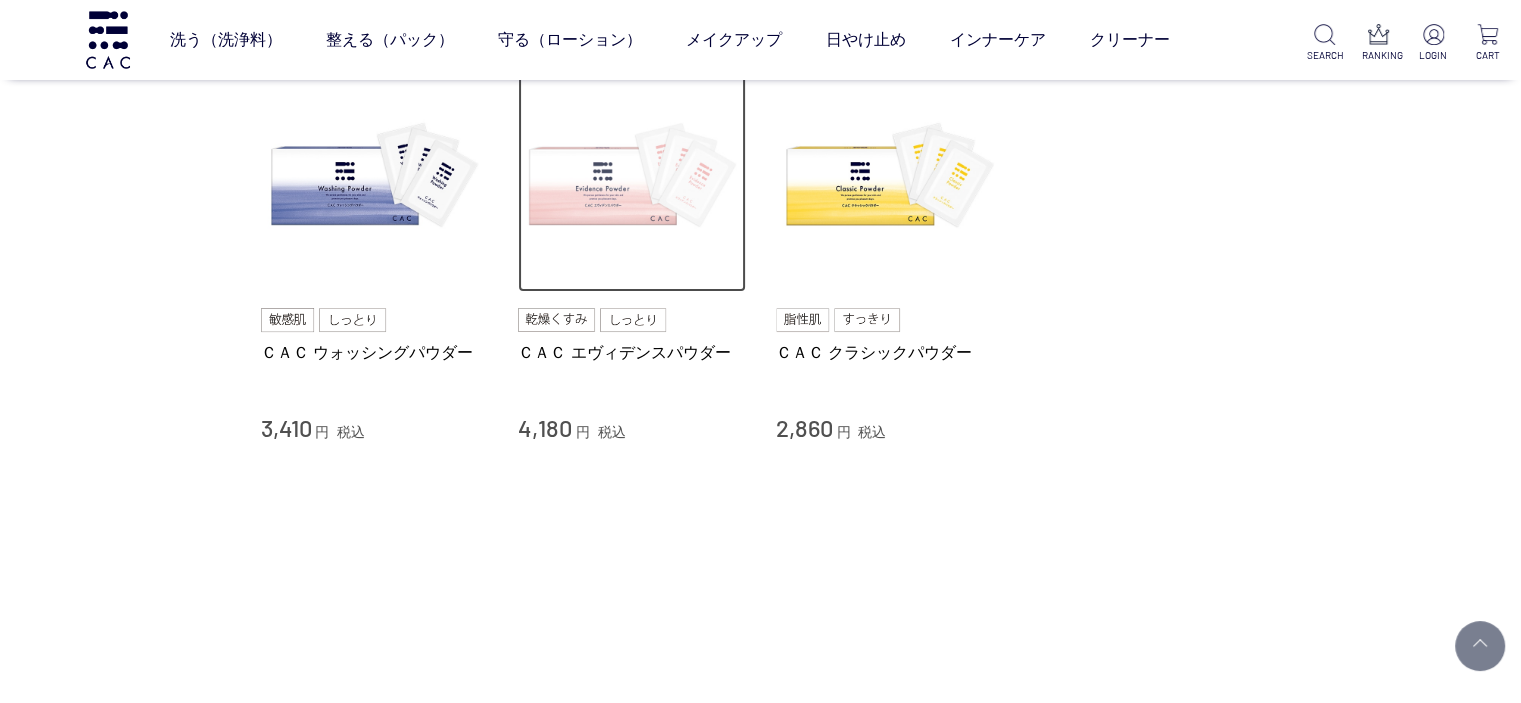 click at bounding box center [632, 179] 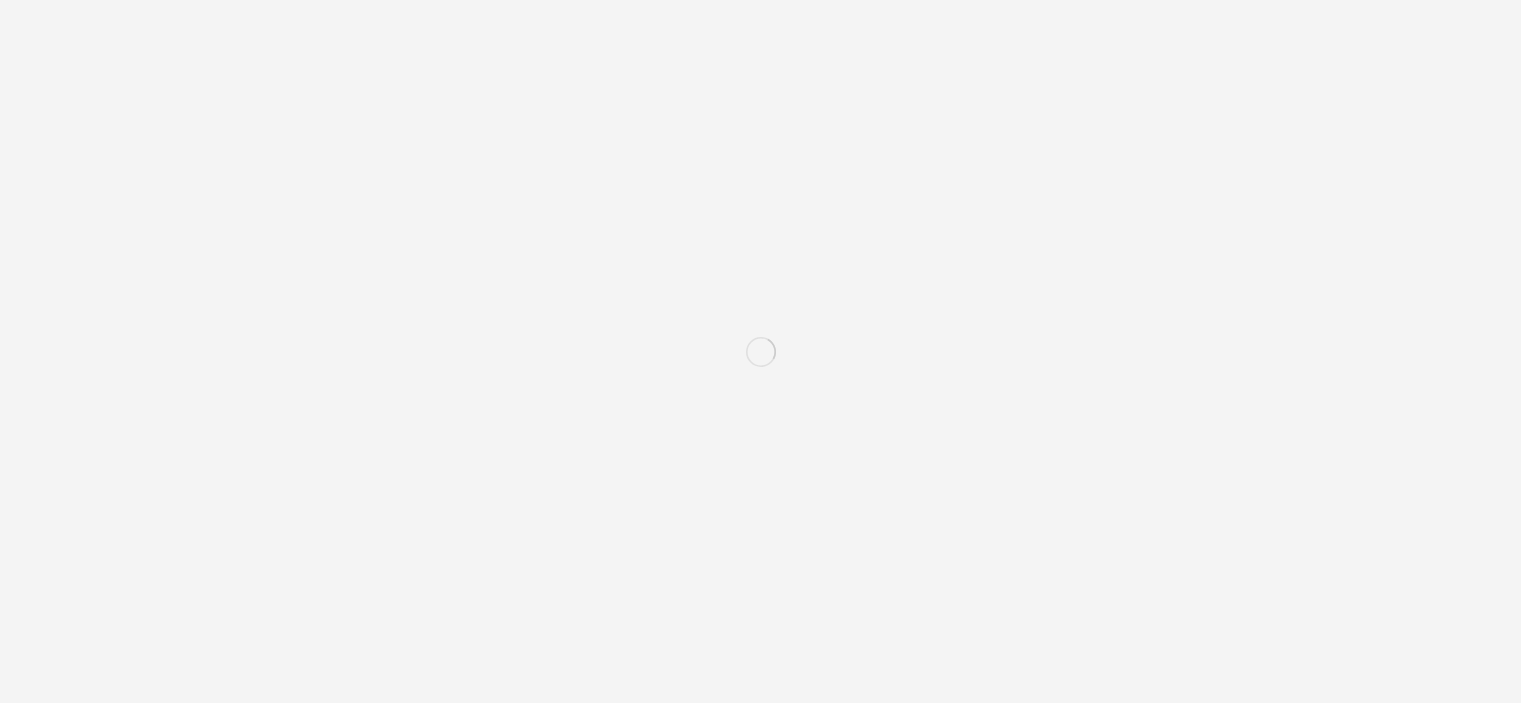 scroll, scrollTop: 0, scrollLeft: 0, axis: both 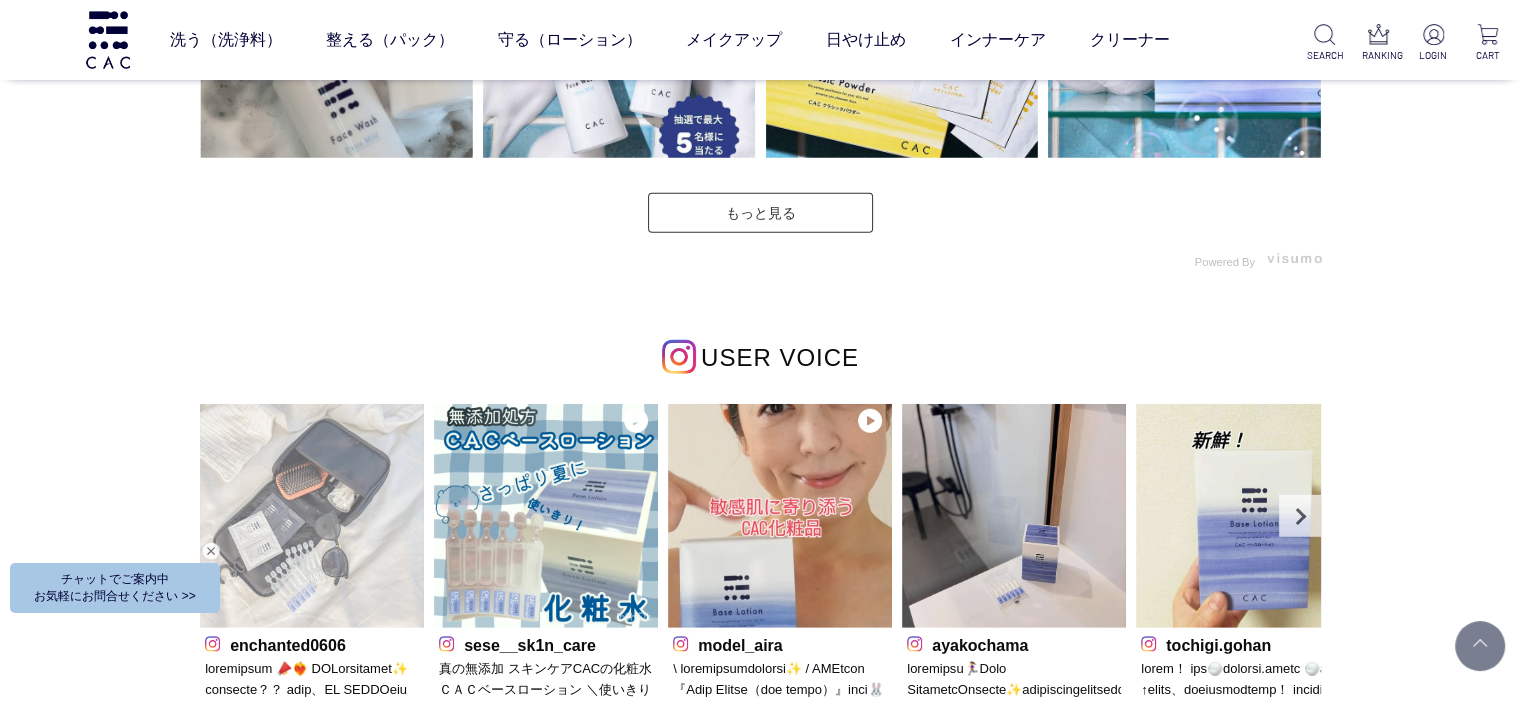 click at bounding box center [312, 516] 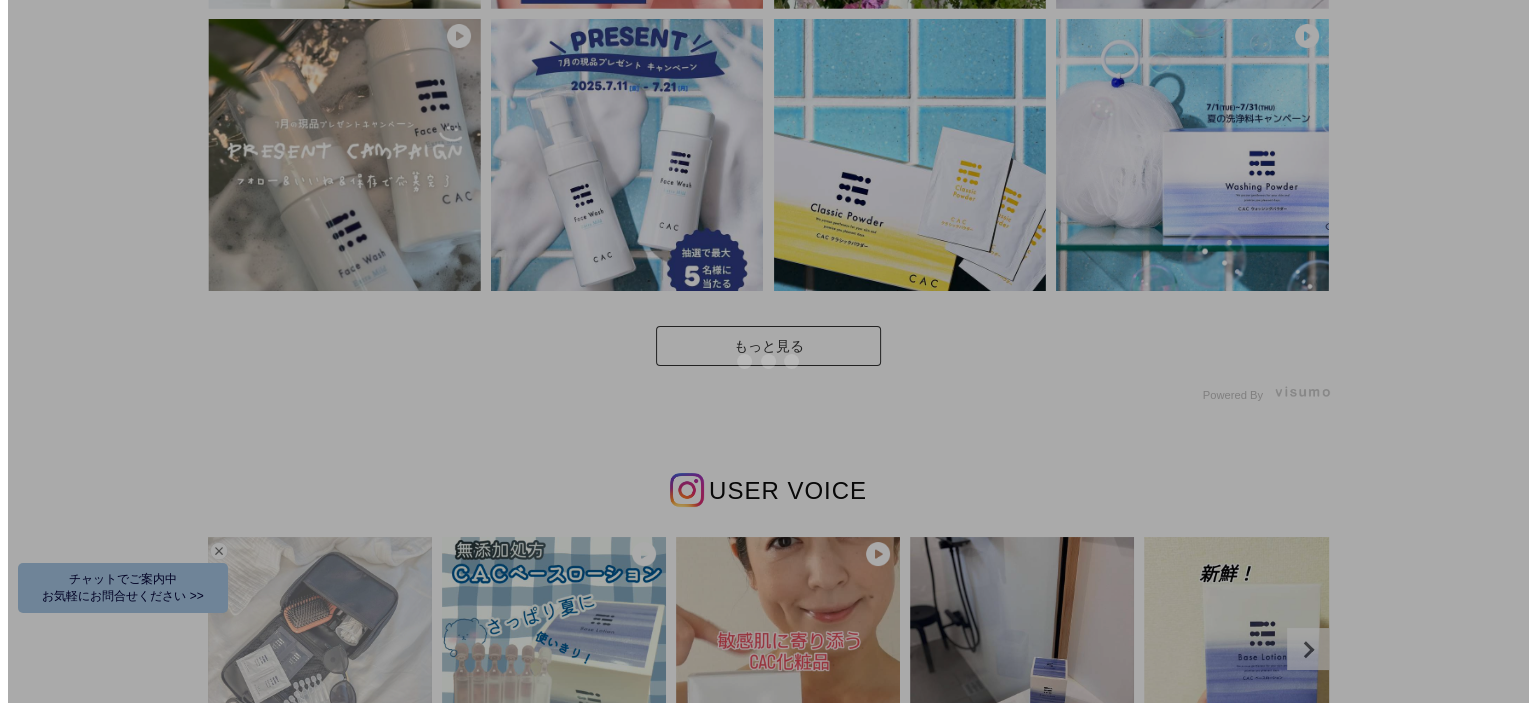 scroll, scrollTop: 0, scrollLeft: 0, axis: both 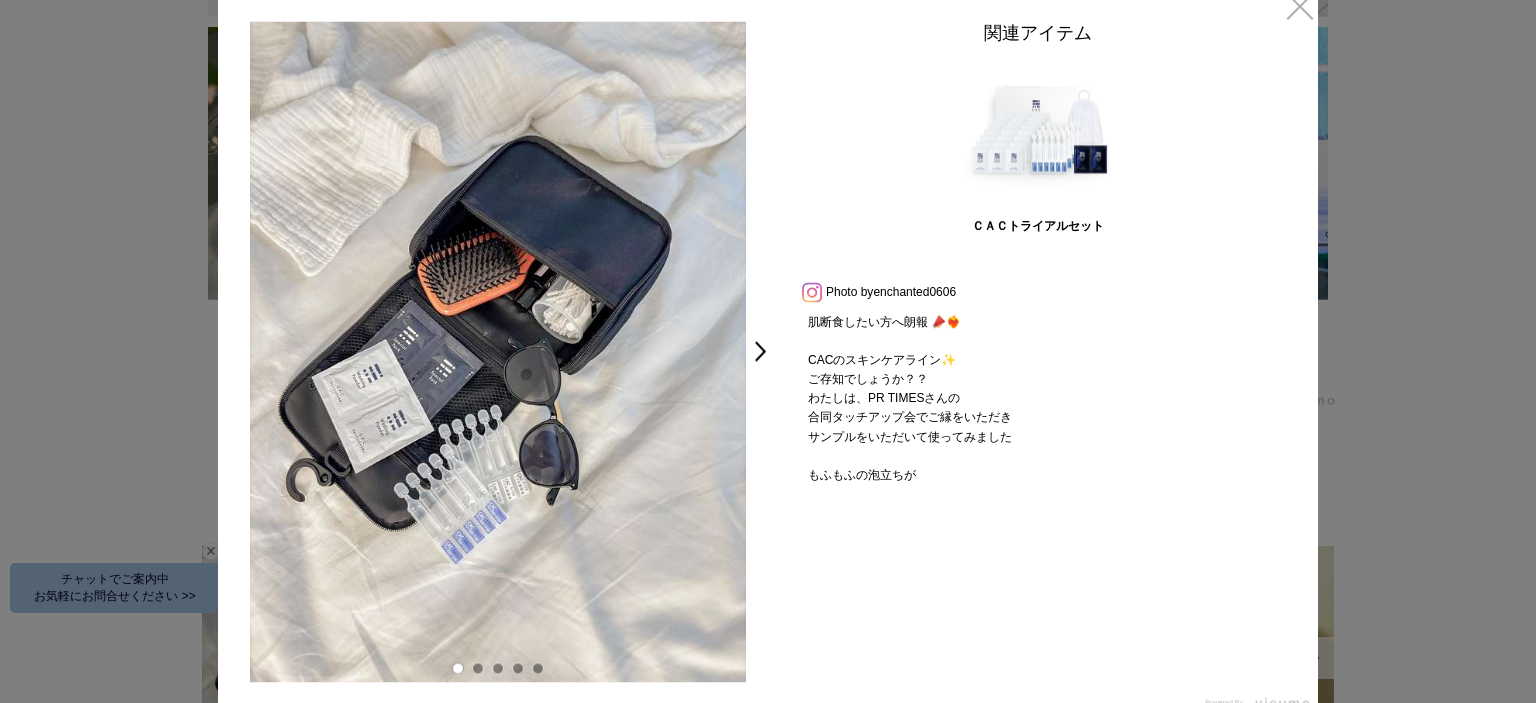 click at bounding box center [813, 291] 